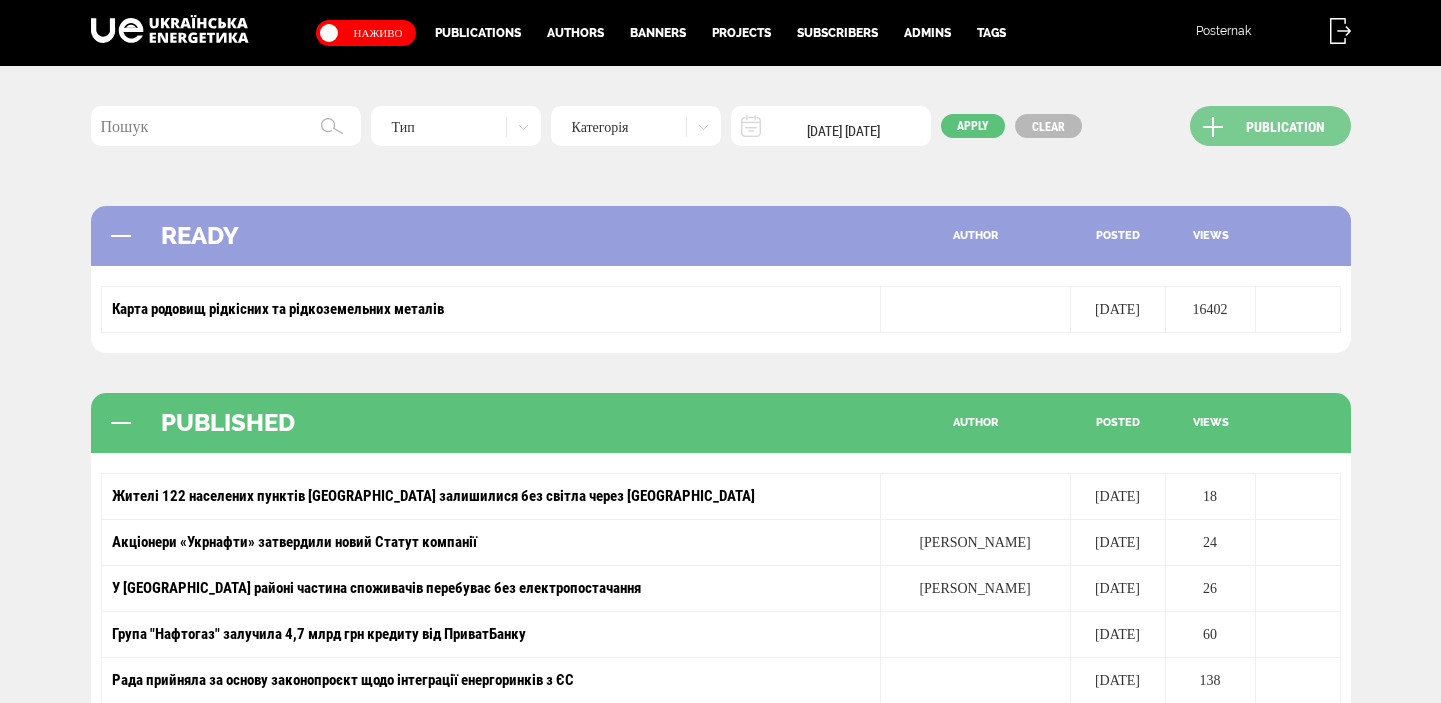 scroll, scrollTop: 0, scrollLeft: 0, axis: both 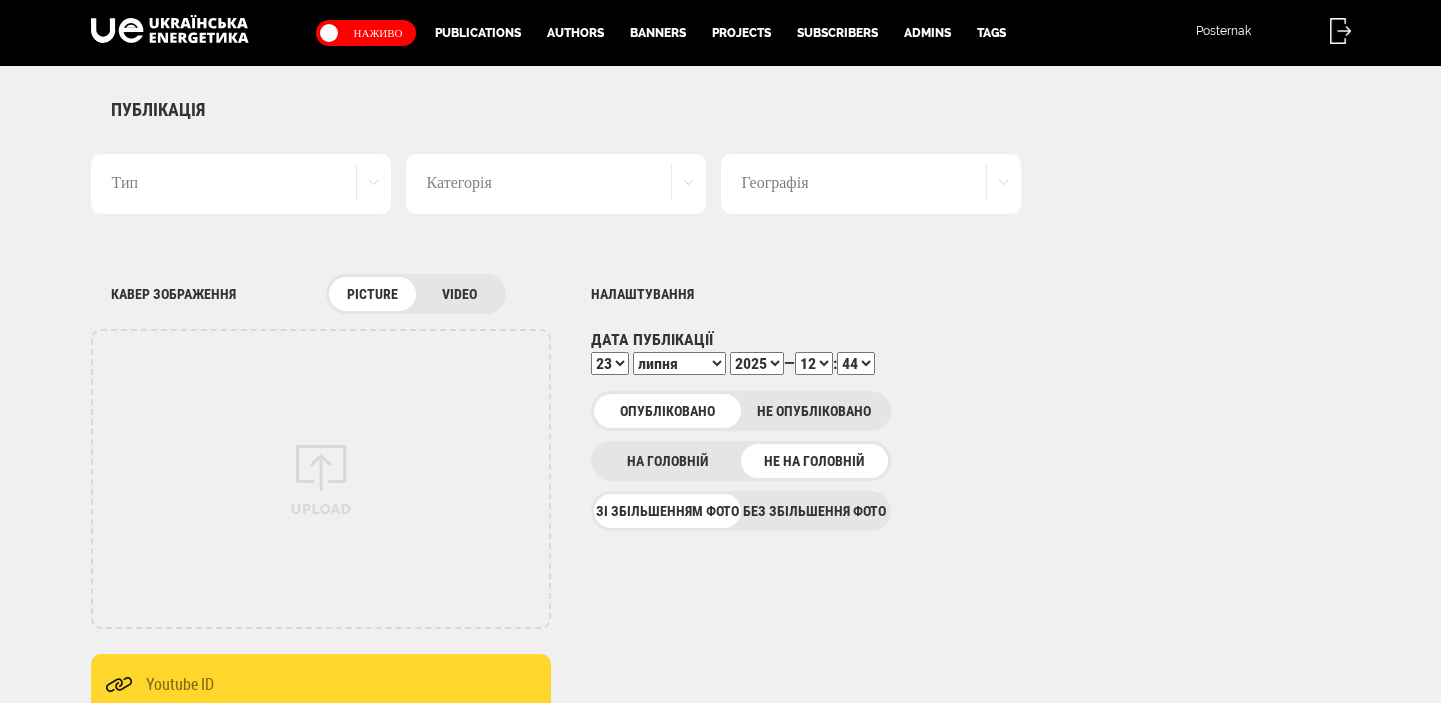 click on "Без збільшення фото" at bounding box center (814, 511) 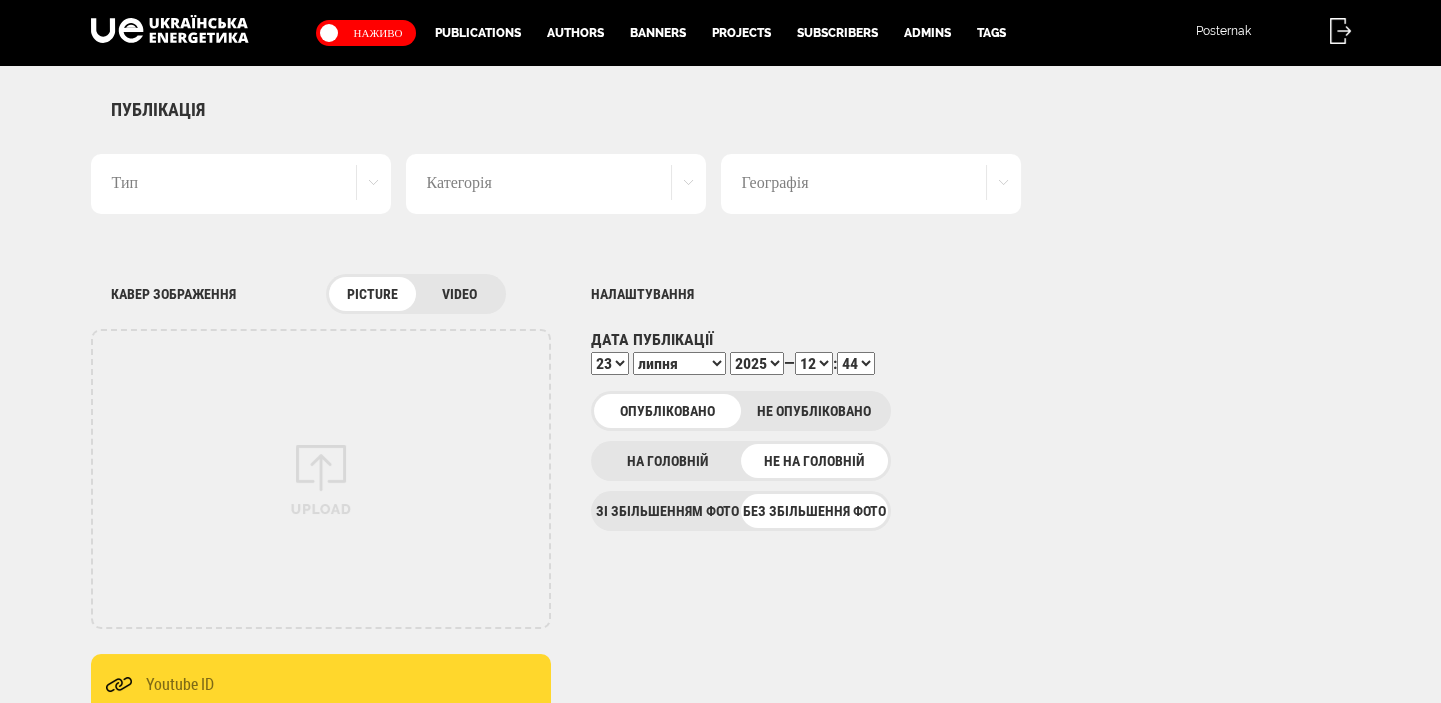 scroll, scrollTop: 0, scrollLeft: 0, axis: both 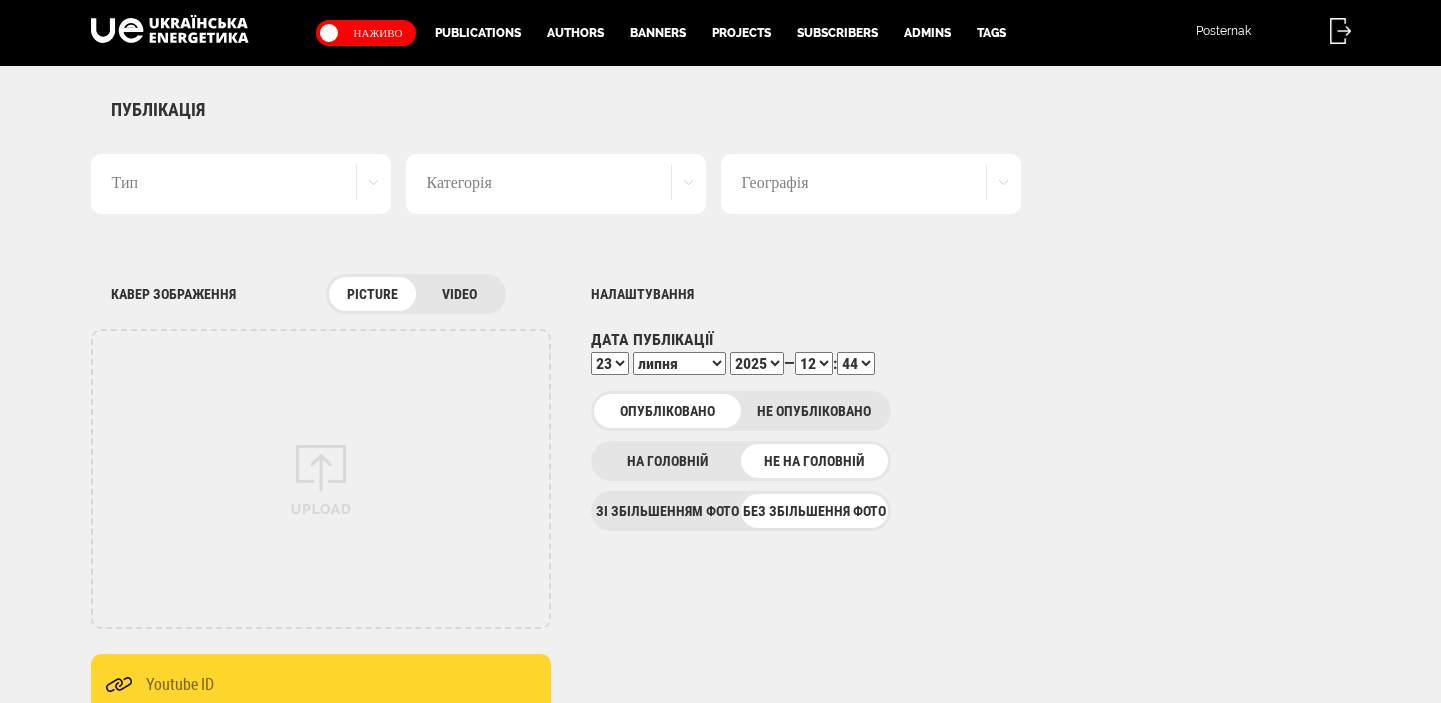 click on "Тип" at bounding box center (241, 184) 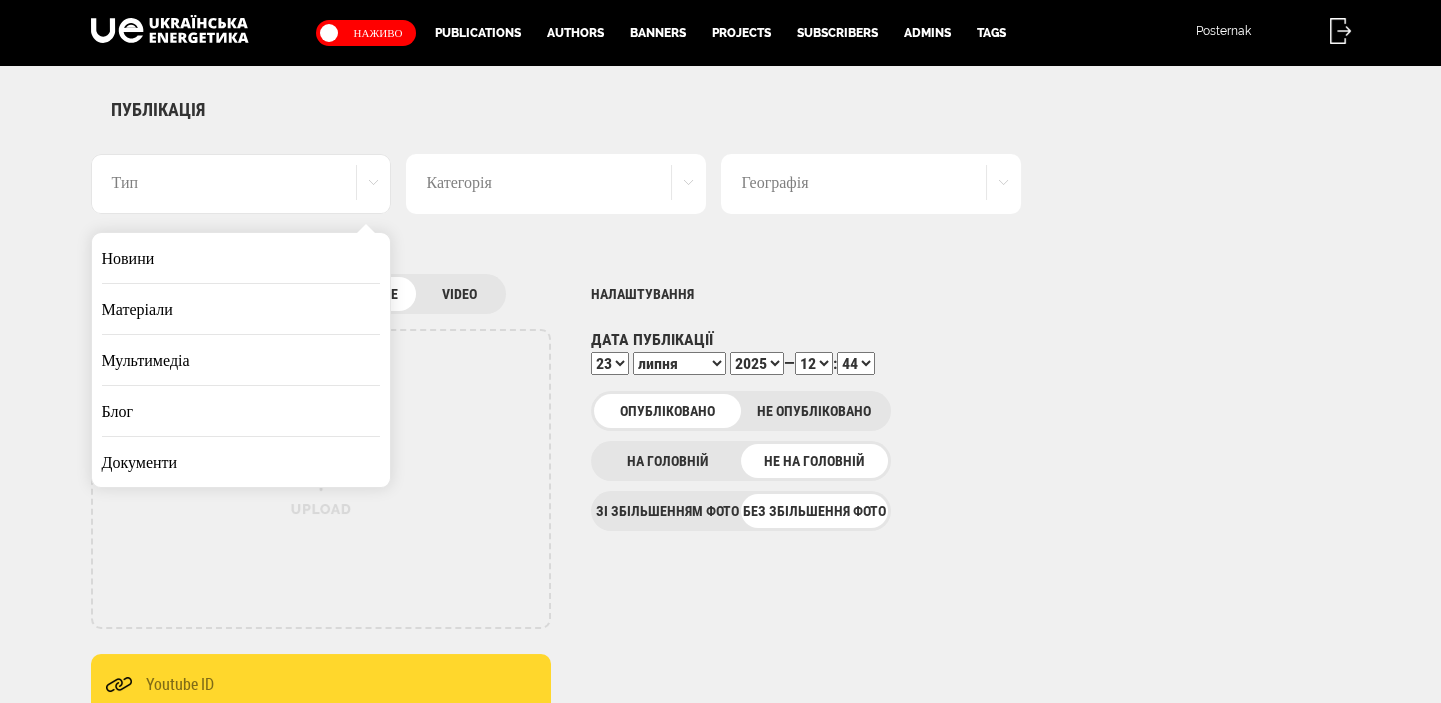 click on "Новини" at bounding box center [241, 258] 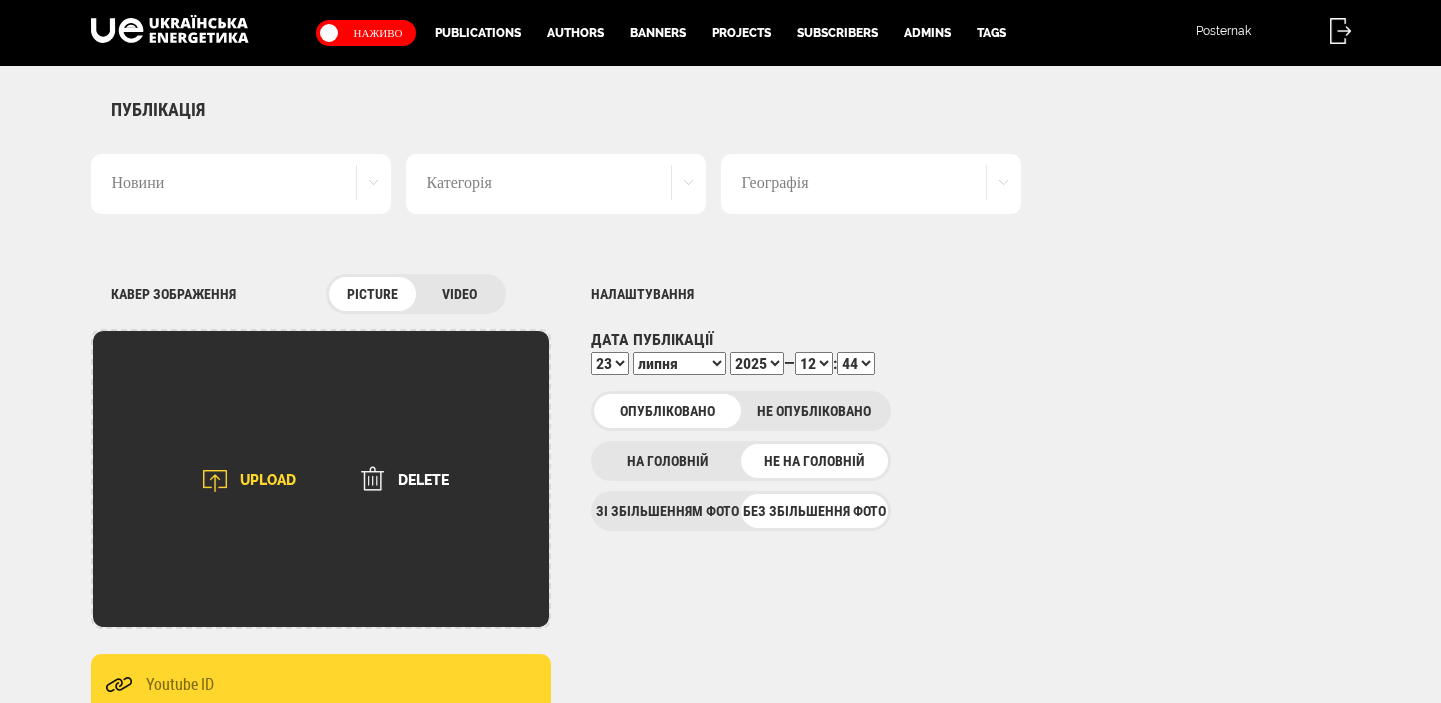 click at bounding box center (215, 481) 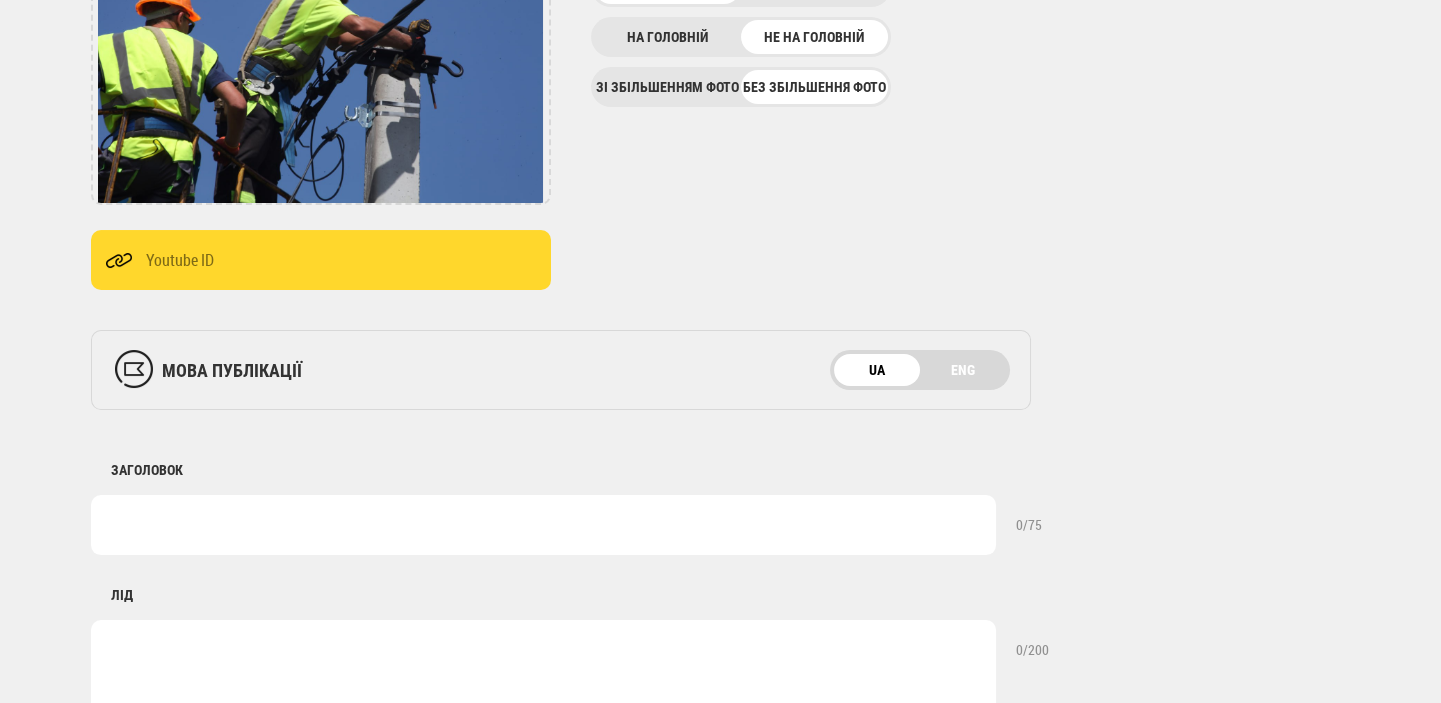 scroll, scrollTop: 848, scrollLeft: 0, axis: vertical 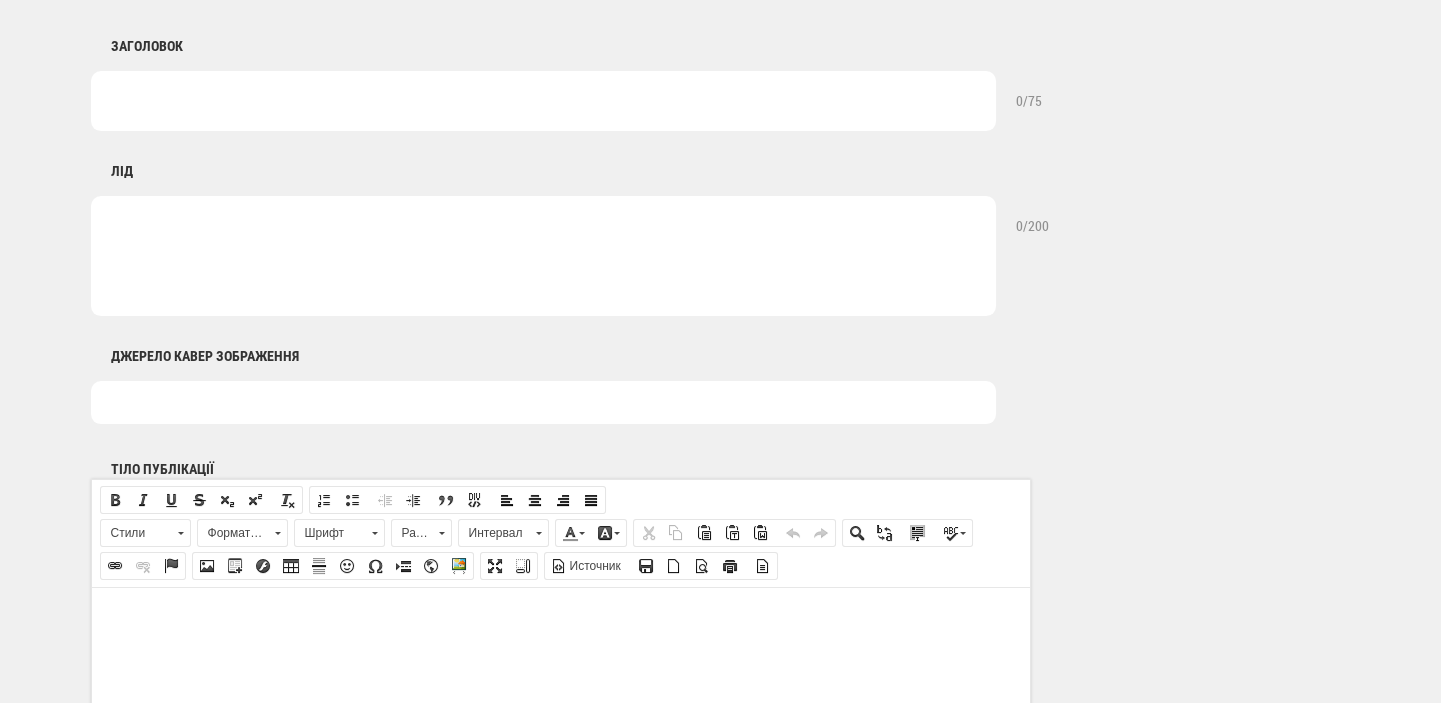 click at bounding box center [543, 402] 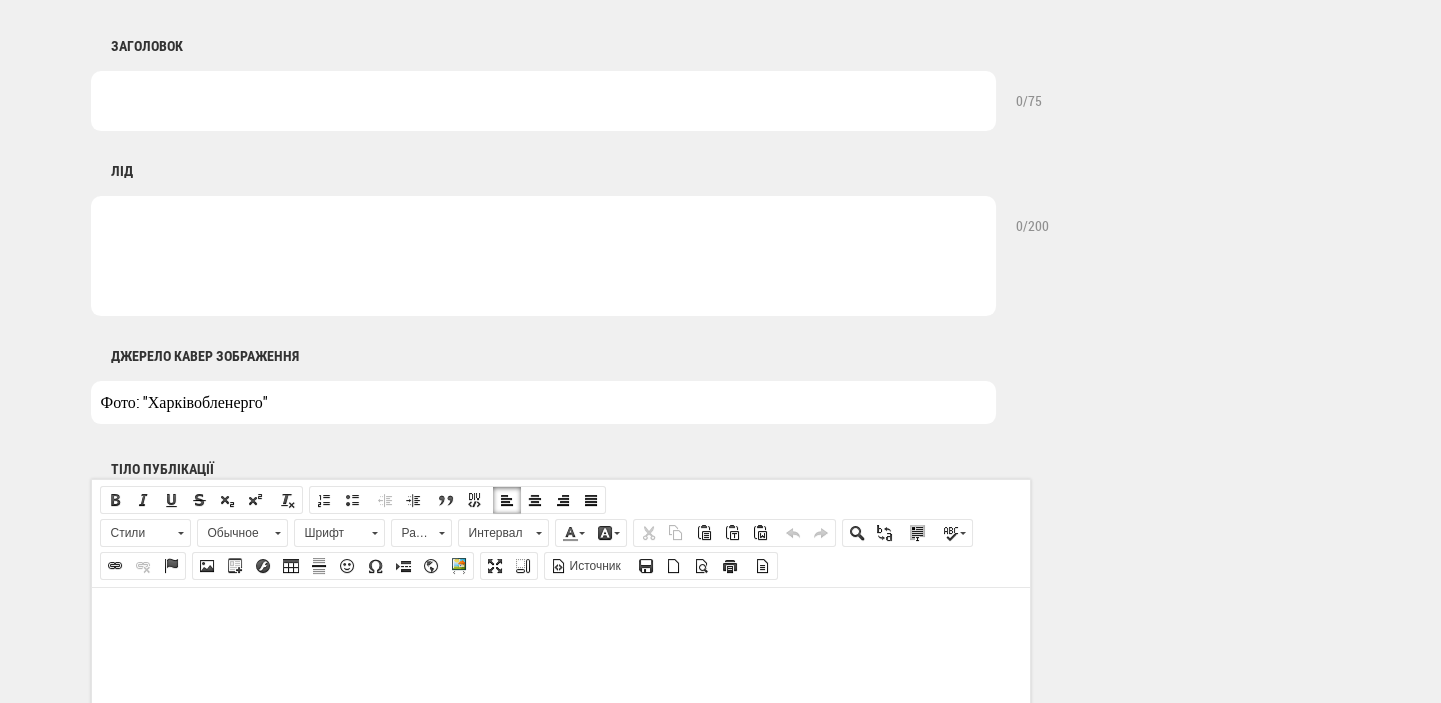 click at bounding box center (560, 617) 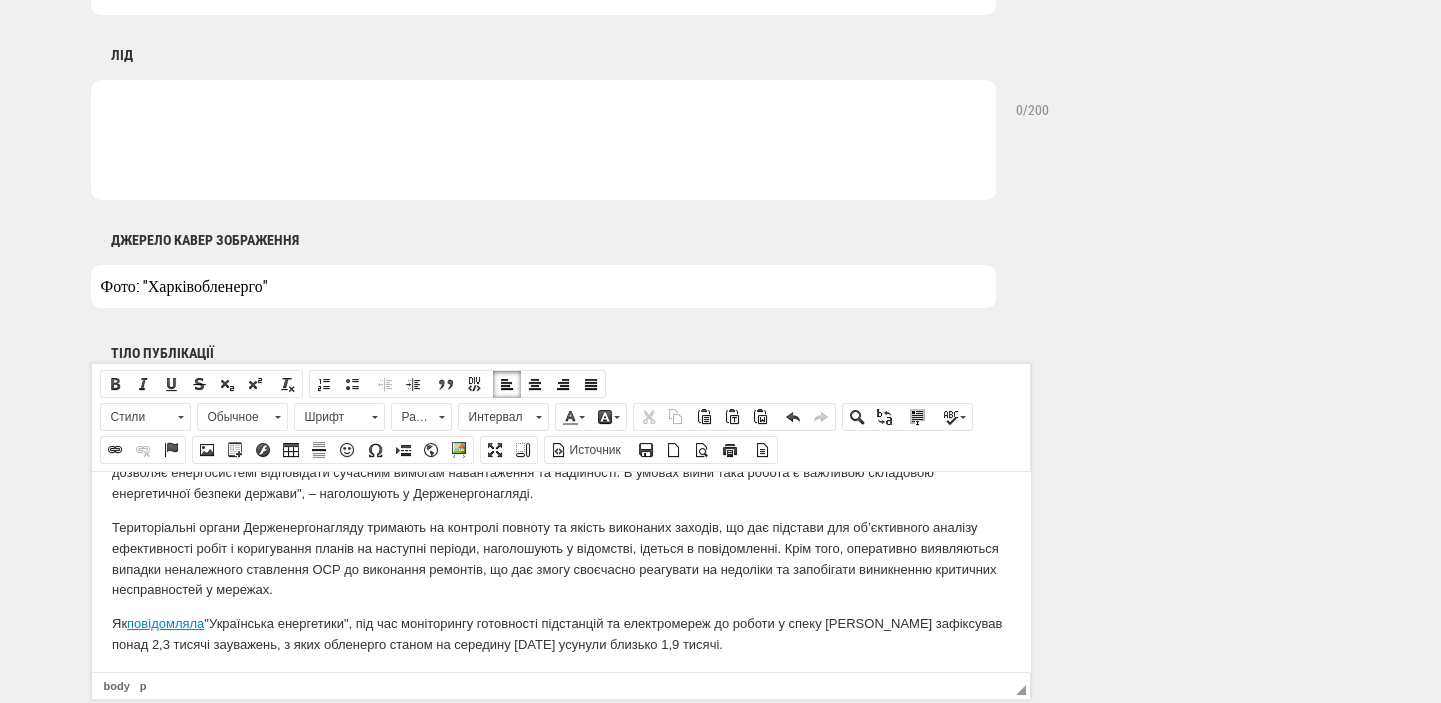 scroll, scrollTop: 0, scrollLeft: 0, axis: both 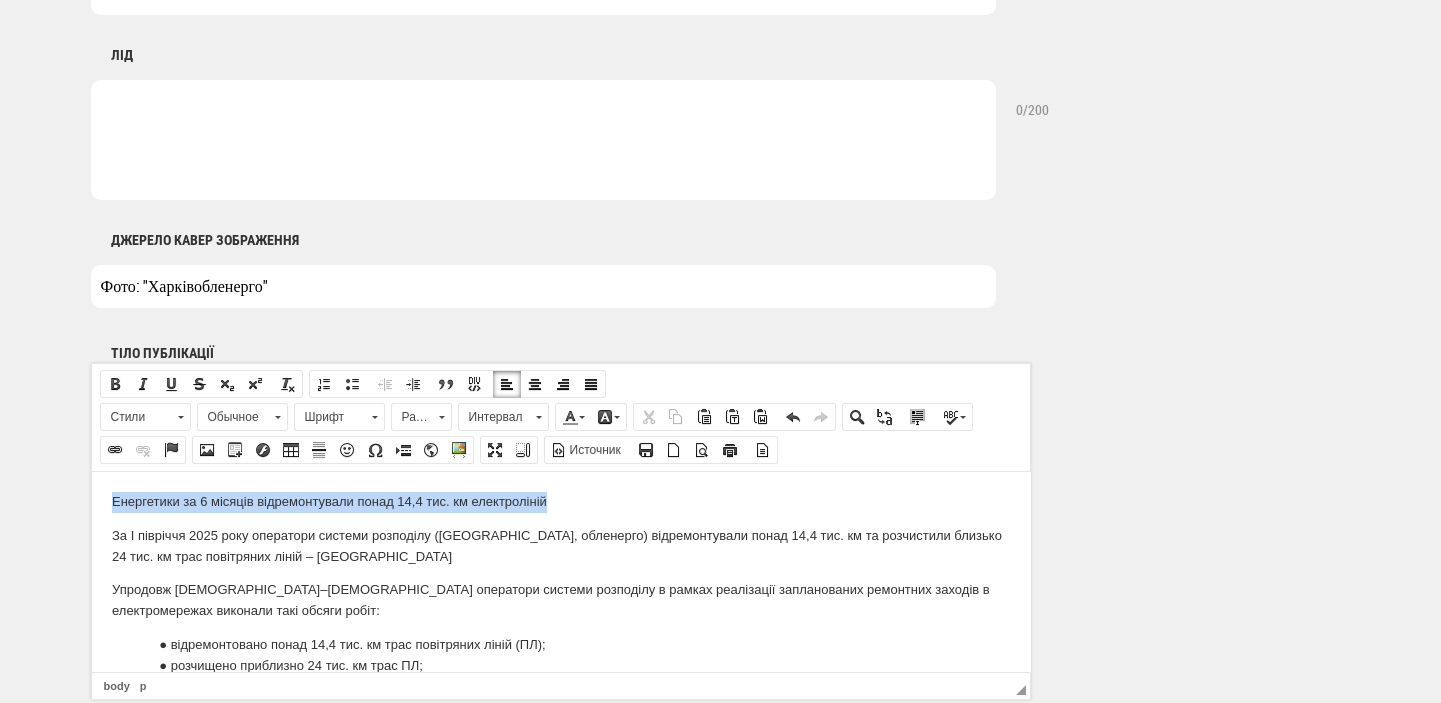 drag, startPoint x: 579, startPoint y: 496, endPoint x: 111, endPoint y: 483, distance: 468.1805 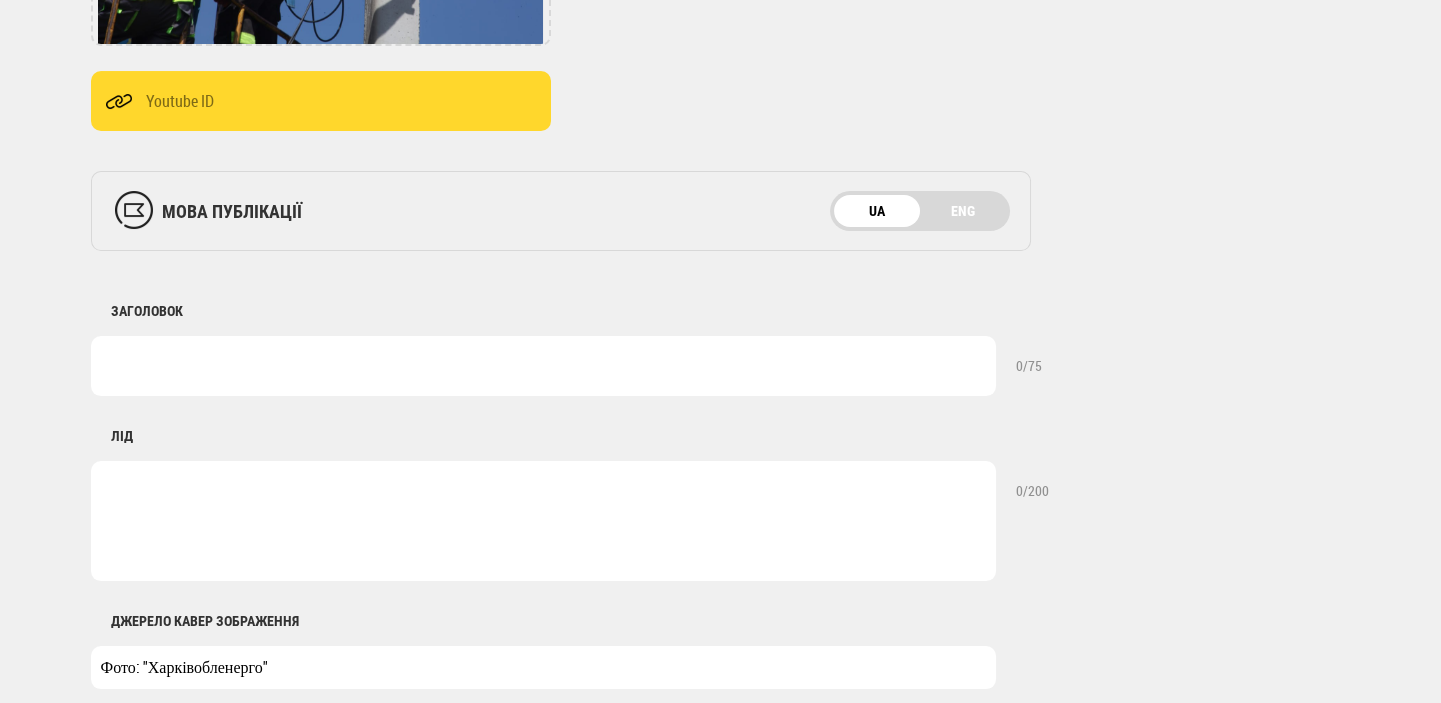 scroll, scrollTop: 540, scrollLeft: 0, axis: vertical 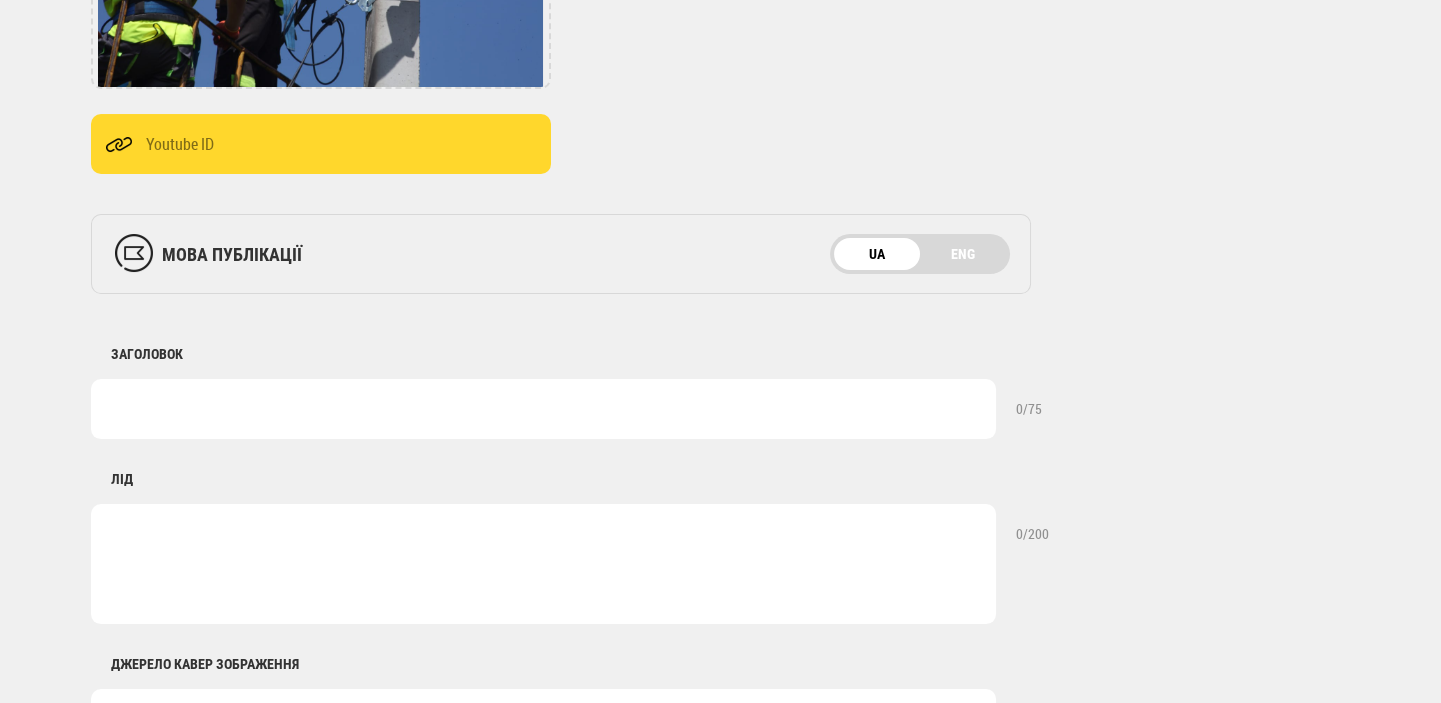 click at bounding box center (543, 409) 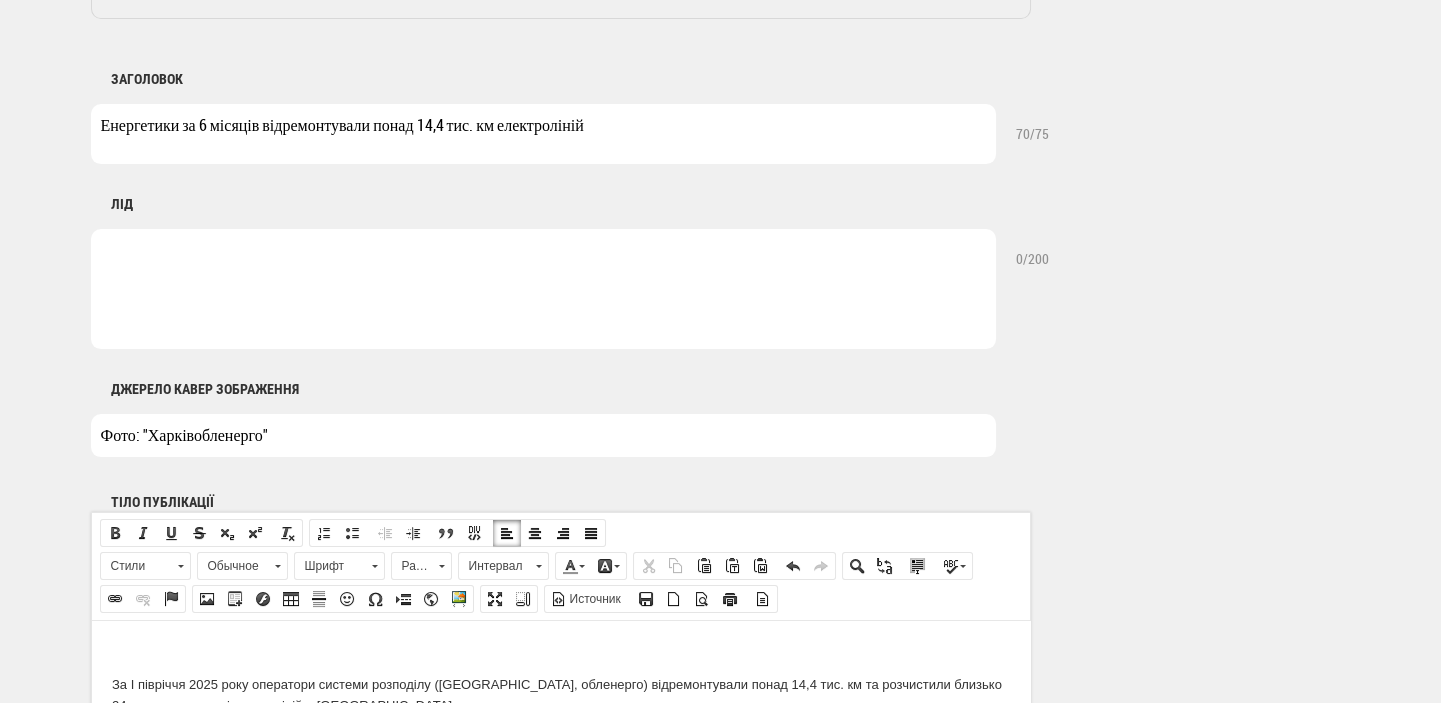 scroll, scrollTop: 964, scrollLeft: 0, axis: vertical 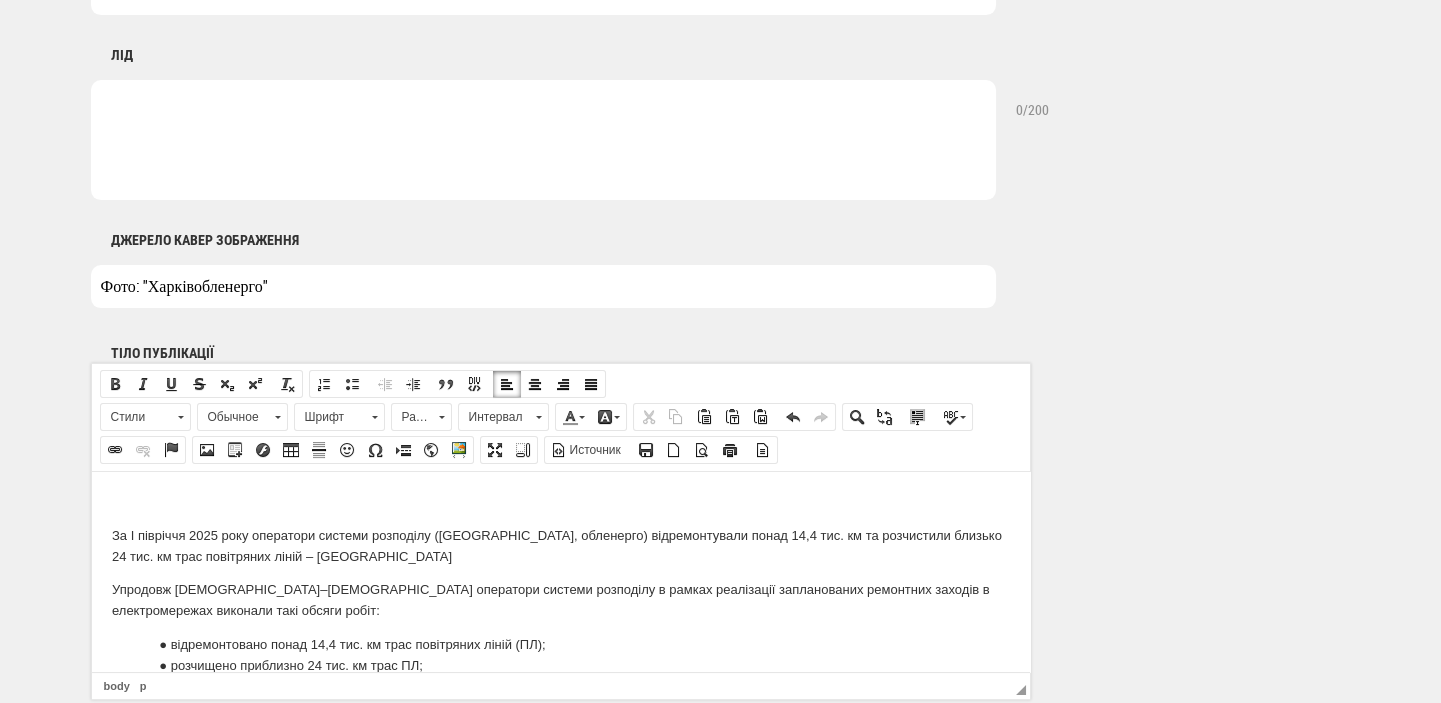 type on "Енергетики за 6 місяців відремонтували понад 14,4 тис. км електроліній" 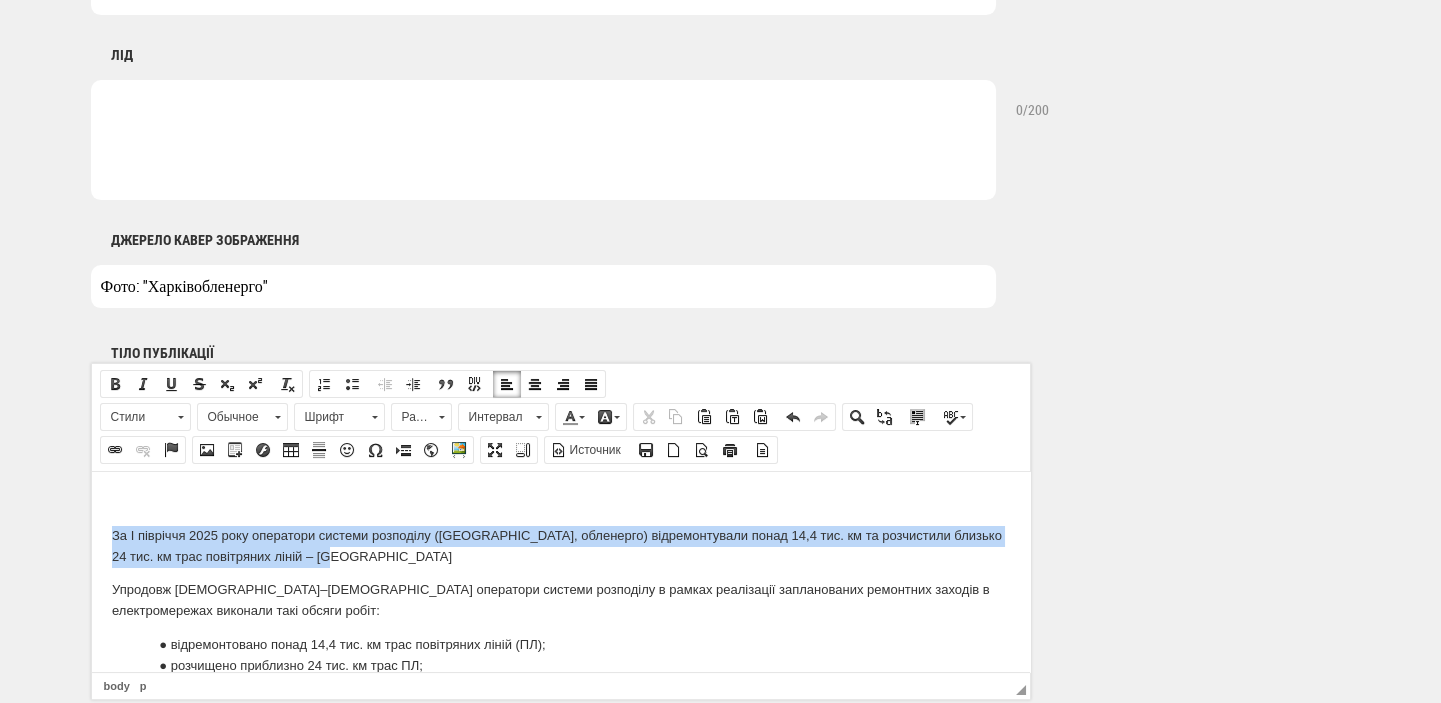 drag, startPoint x: 355, startPoint y: 559, endPoint x: 81, endPoint y: 539, distance: 274.72894 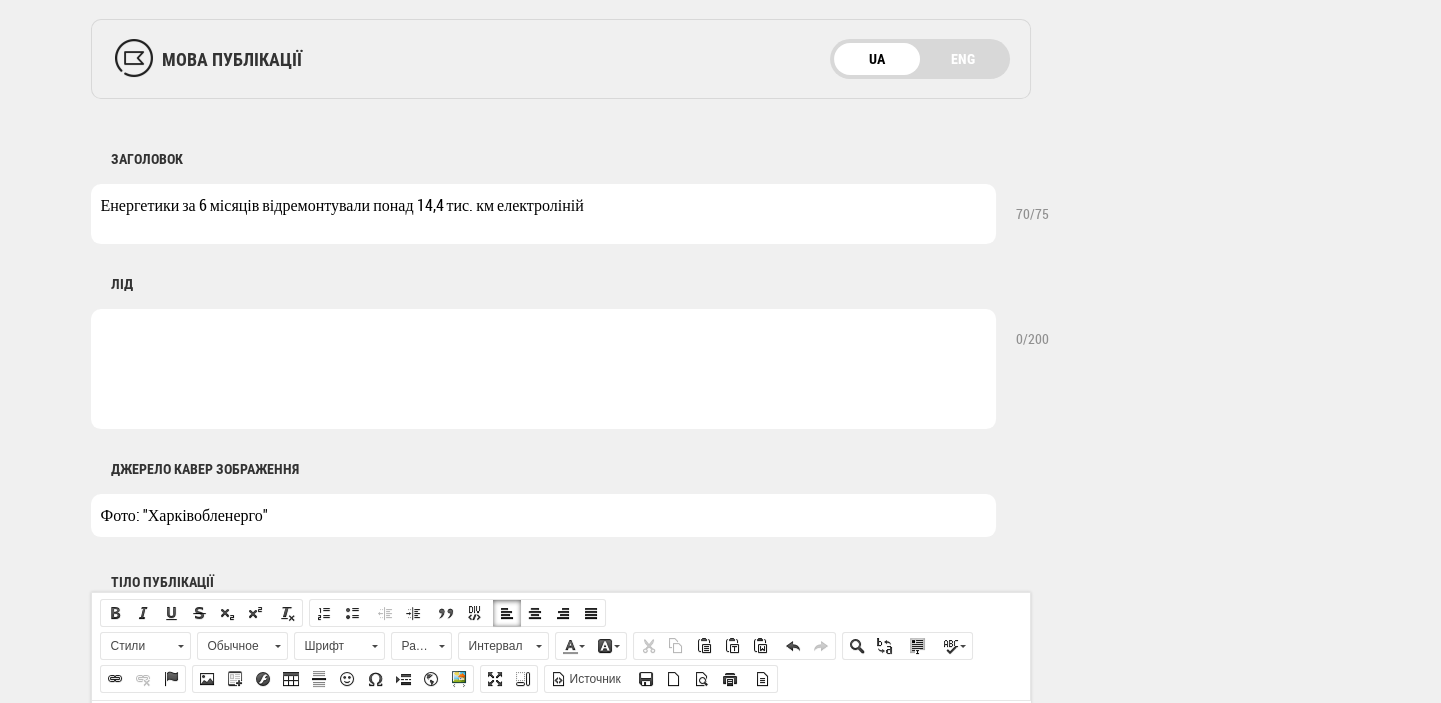 scroll, scrollTop: 540, scrollLeft: 0, axis: vertical 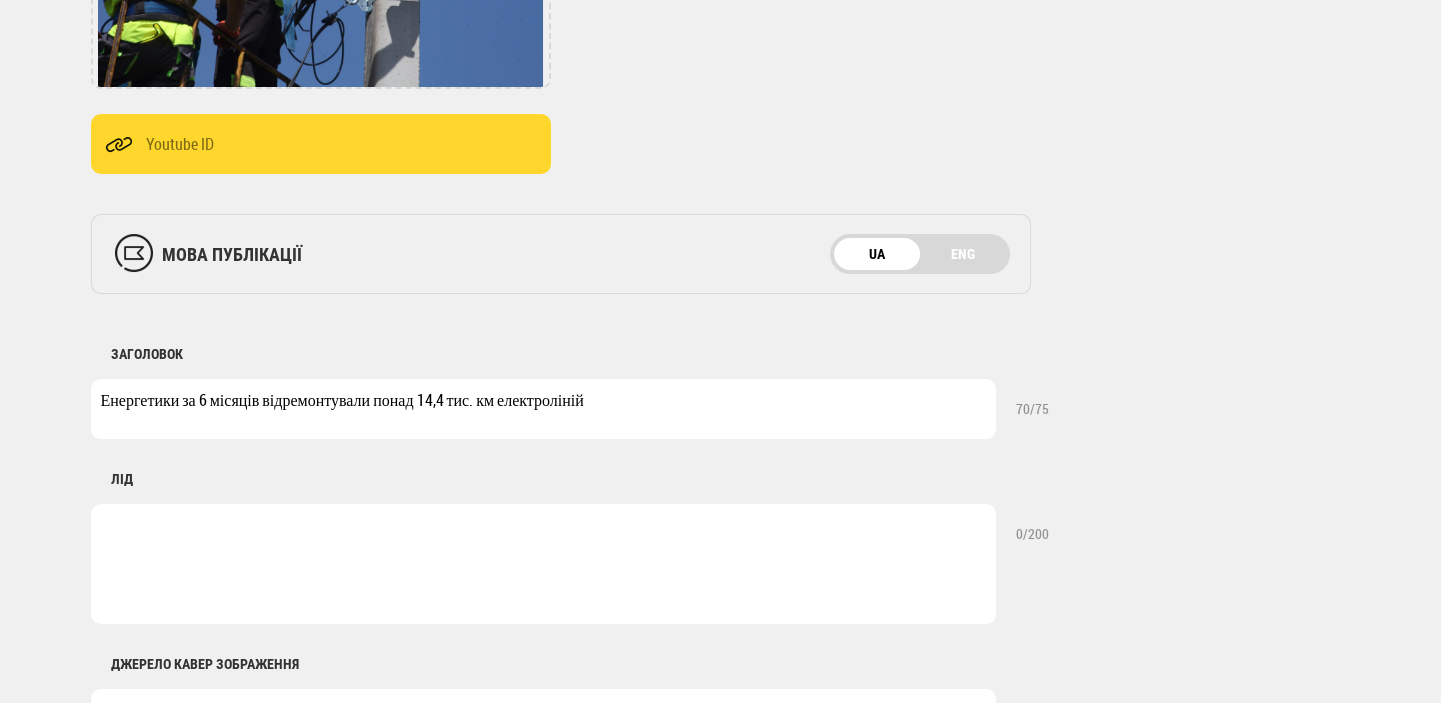 click at bounding box center (543, 564) 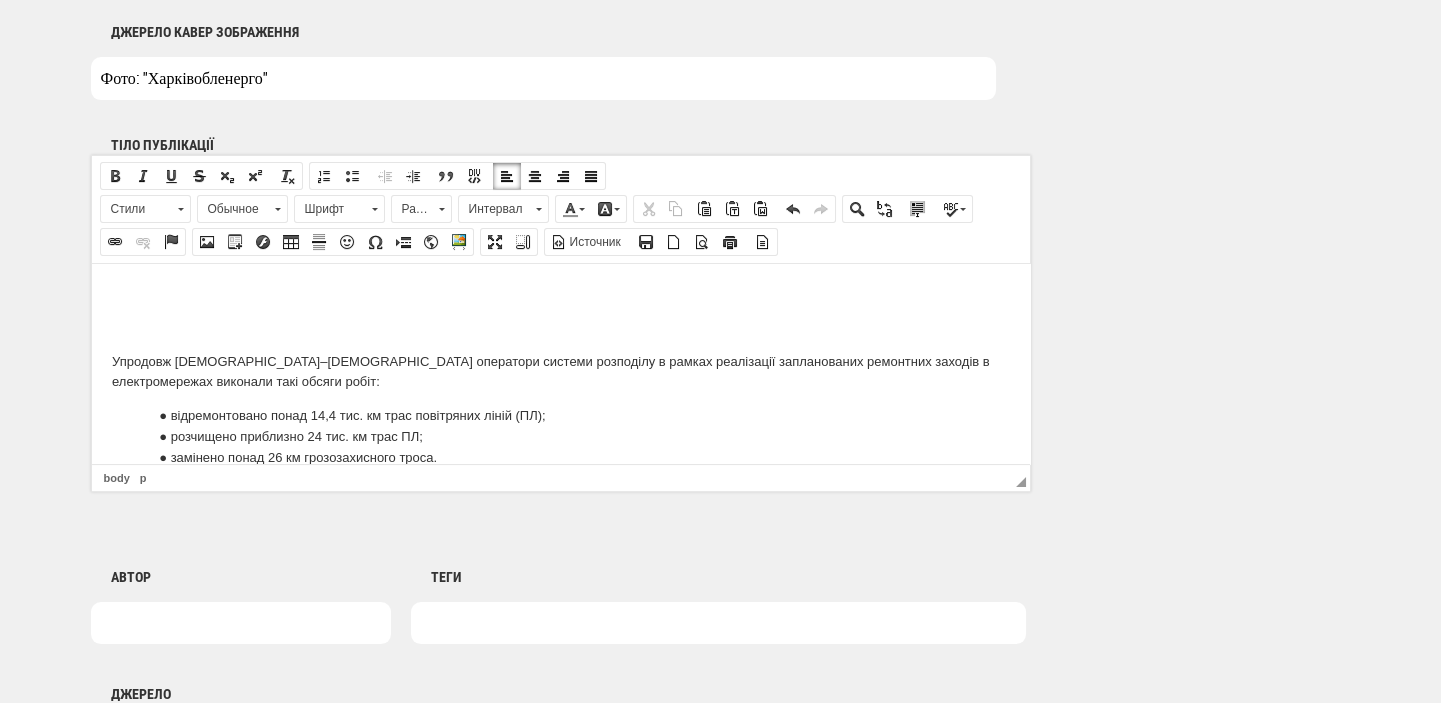 scroll, scrollTop: 1177, scrollLeft: 0, axis: vertical 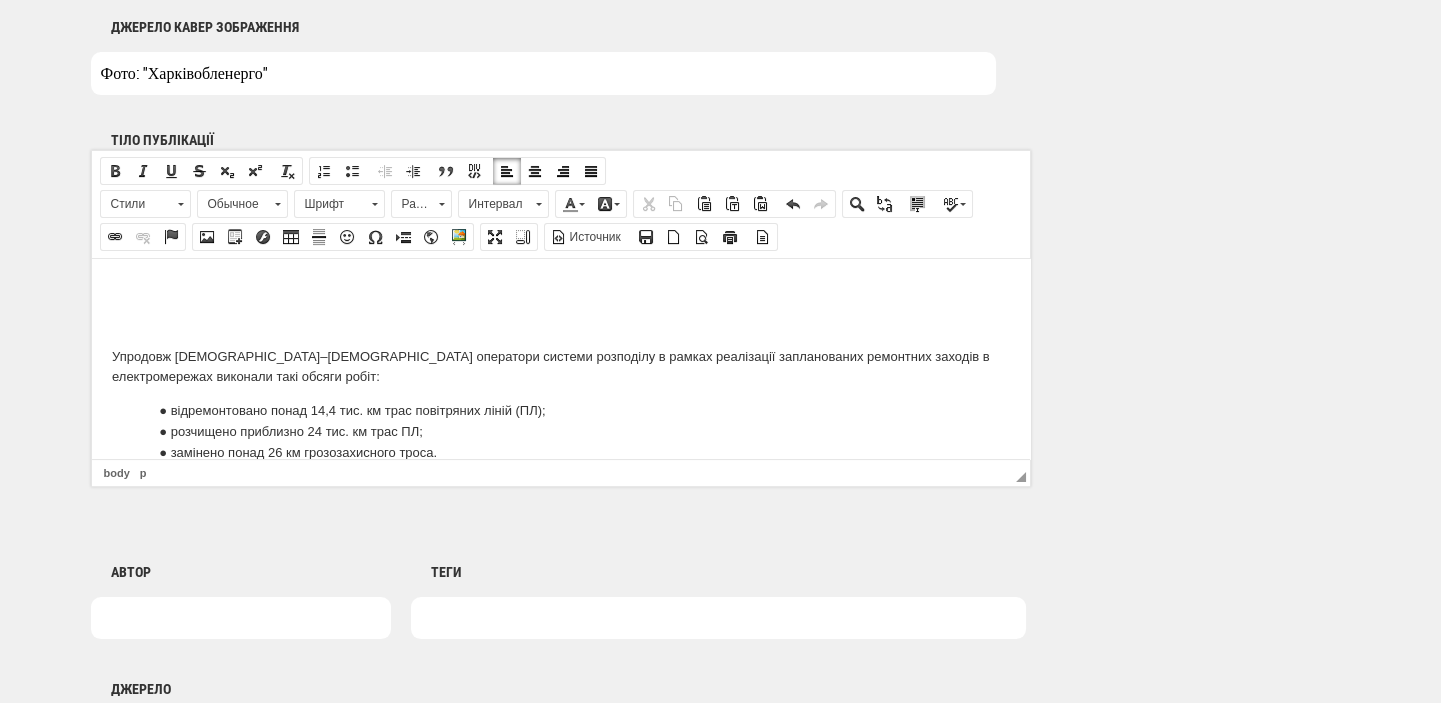 type on "За І півріччя 2025 року оператори системи розподілу ([GEOGRAPHIC_DATA], обленерго) відремонтували понад 14,4 тис. км та розчистили близько 24 тис. км трас повітряних ліній – [GEOGRAPHIC_DATA]" 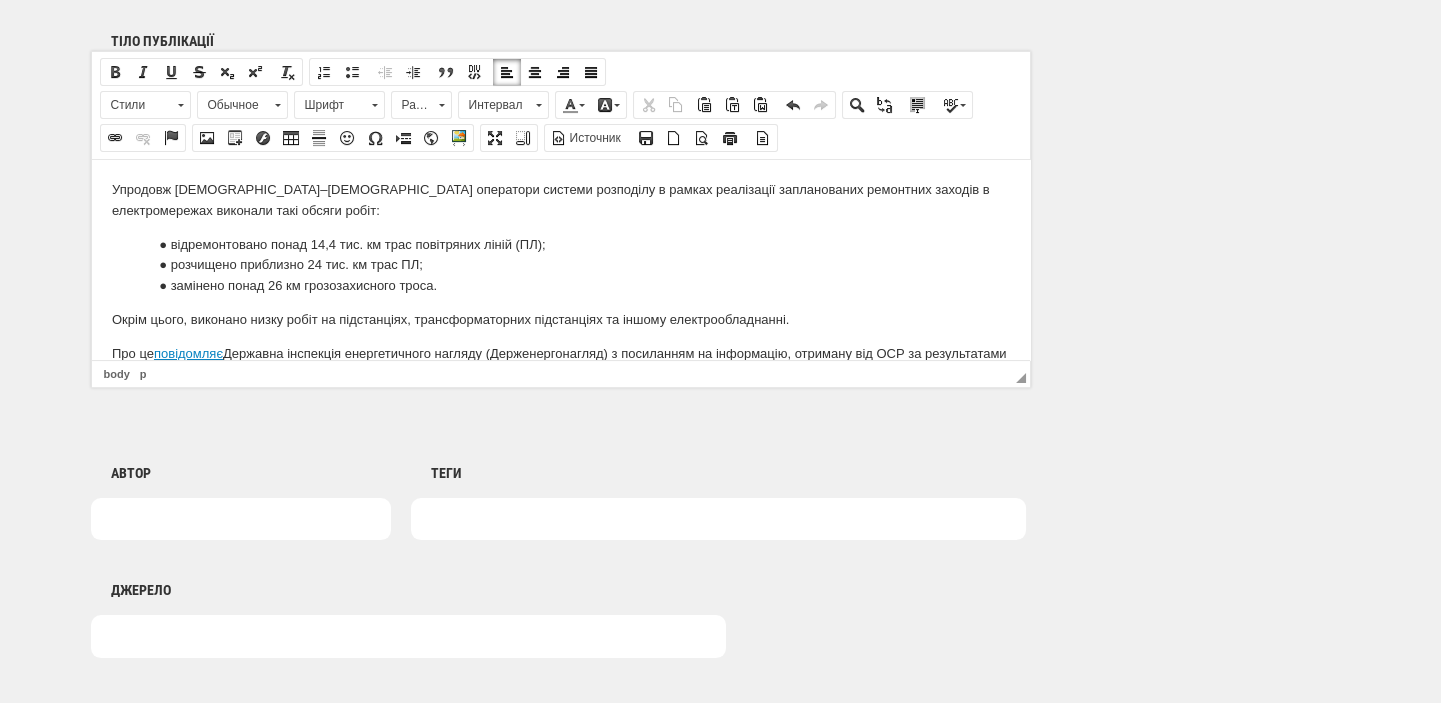 scroll, scrollTop: 1484, scrollLeft: 0, axis: vertical 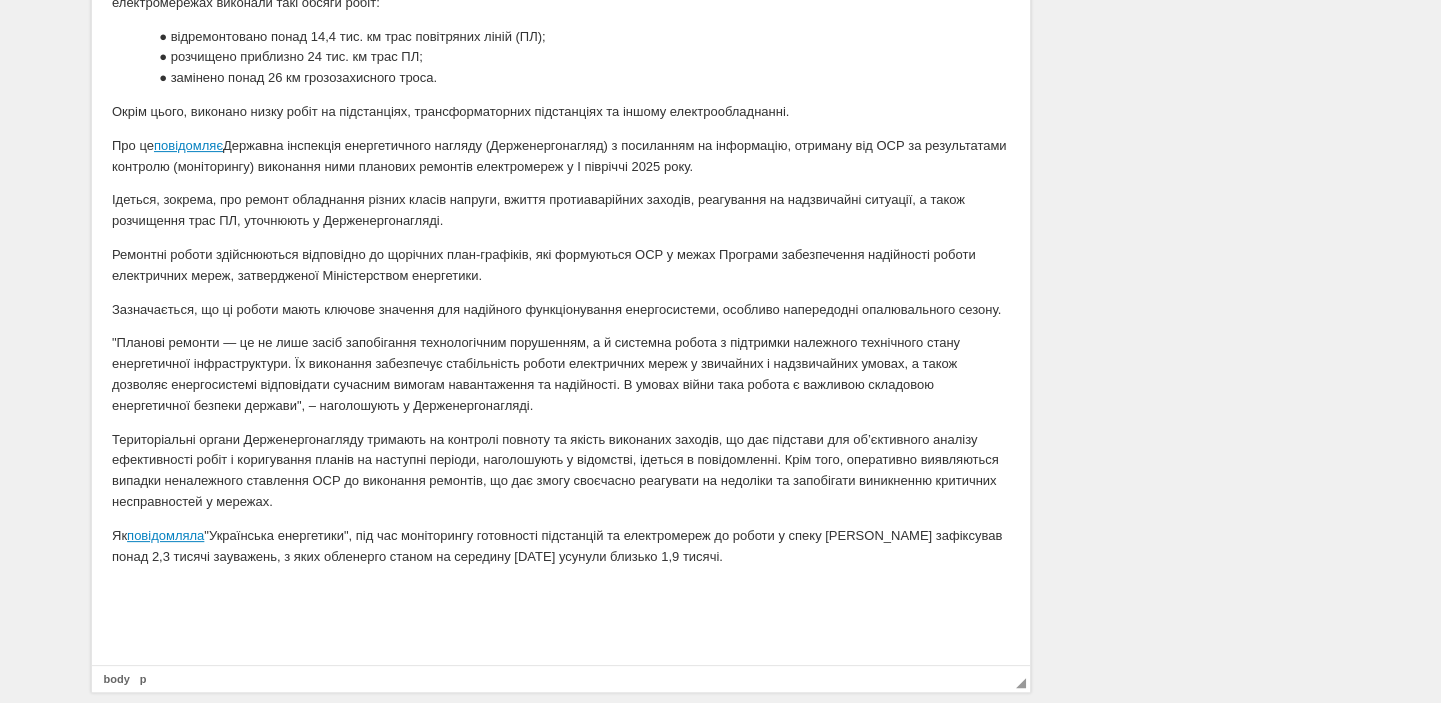 drag, startPoint x: 1115, startPoint y: 154, endPoint x: 1022, endPoint y: 637, distance: 491.87195 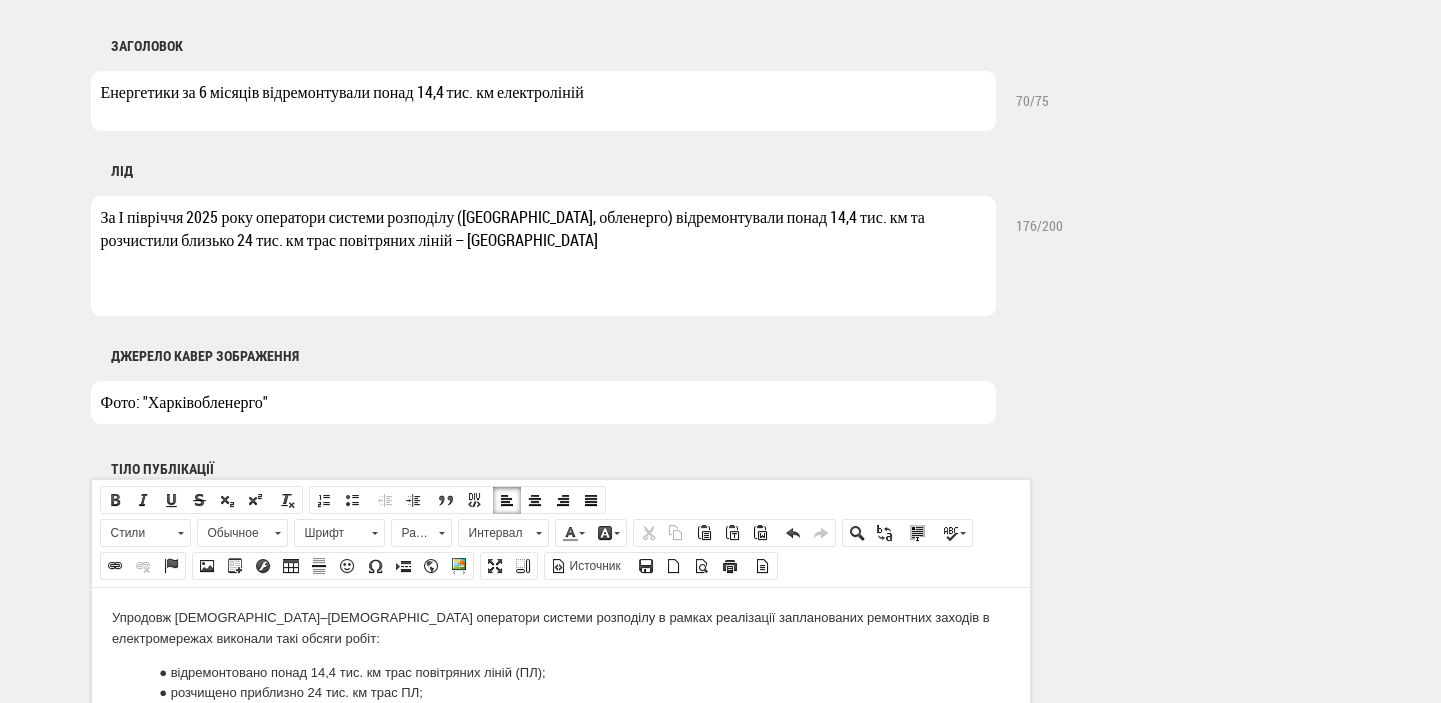 scroll, scrollTop: 1060, scrollLeft: 0, axis: vertical 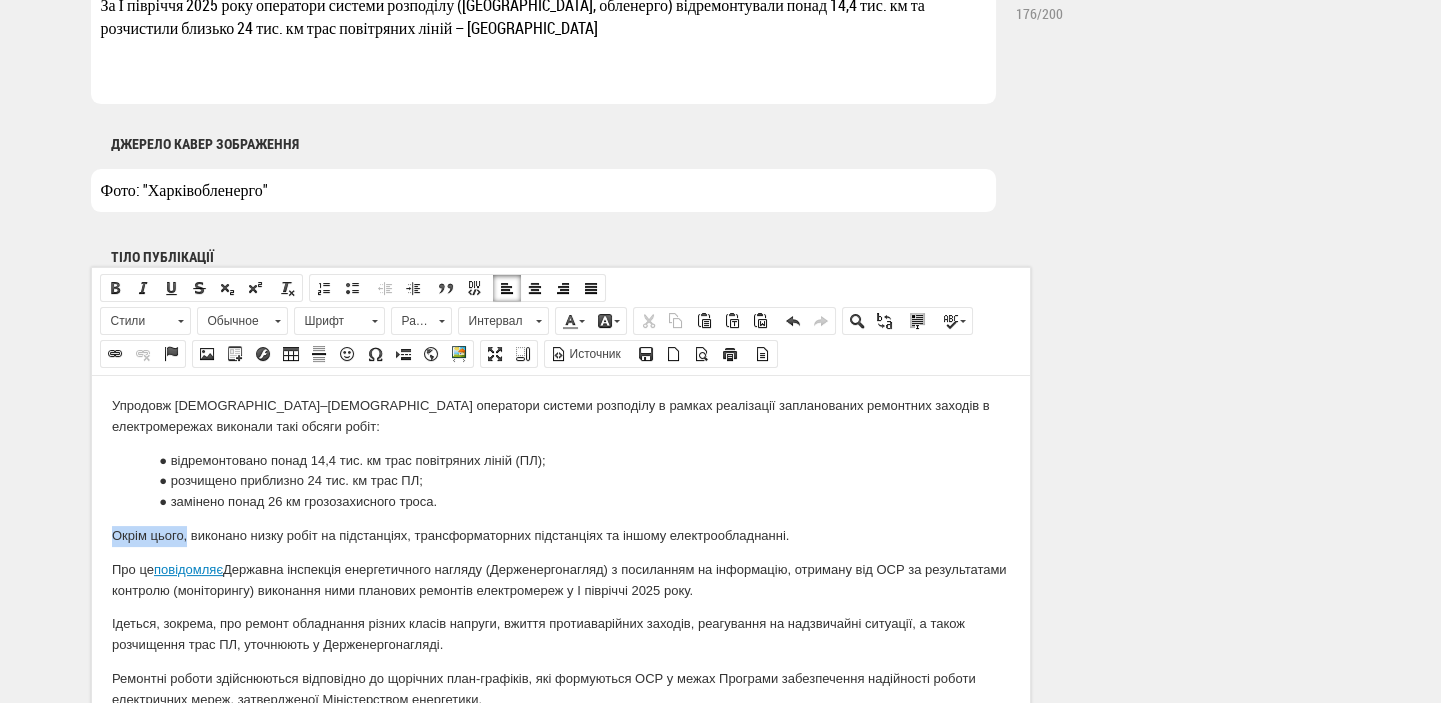 drag, startPoint x: 115, startPoint y: 539, endPoint x: 186, endPoint y: 537, distance: 71.02816 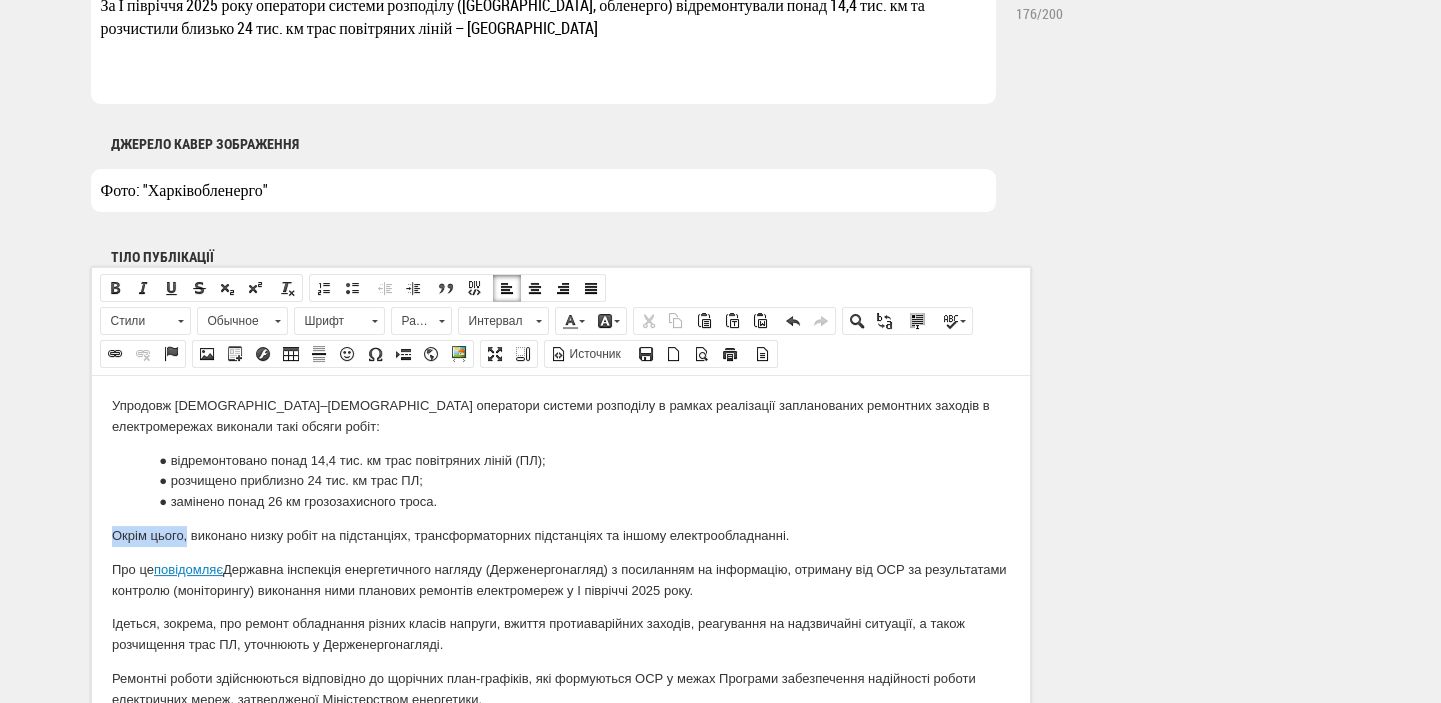 click on "Окрім цього, виконано низку робіт на підстанціях, трансформаторних підстанціях та іншому електрообладнанні." at bounding box center [560, 535] 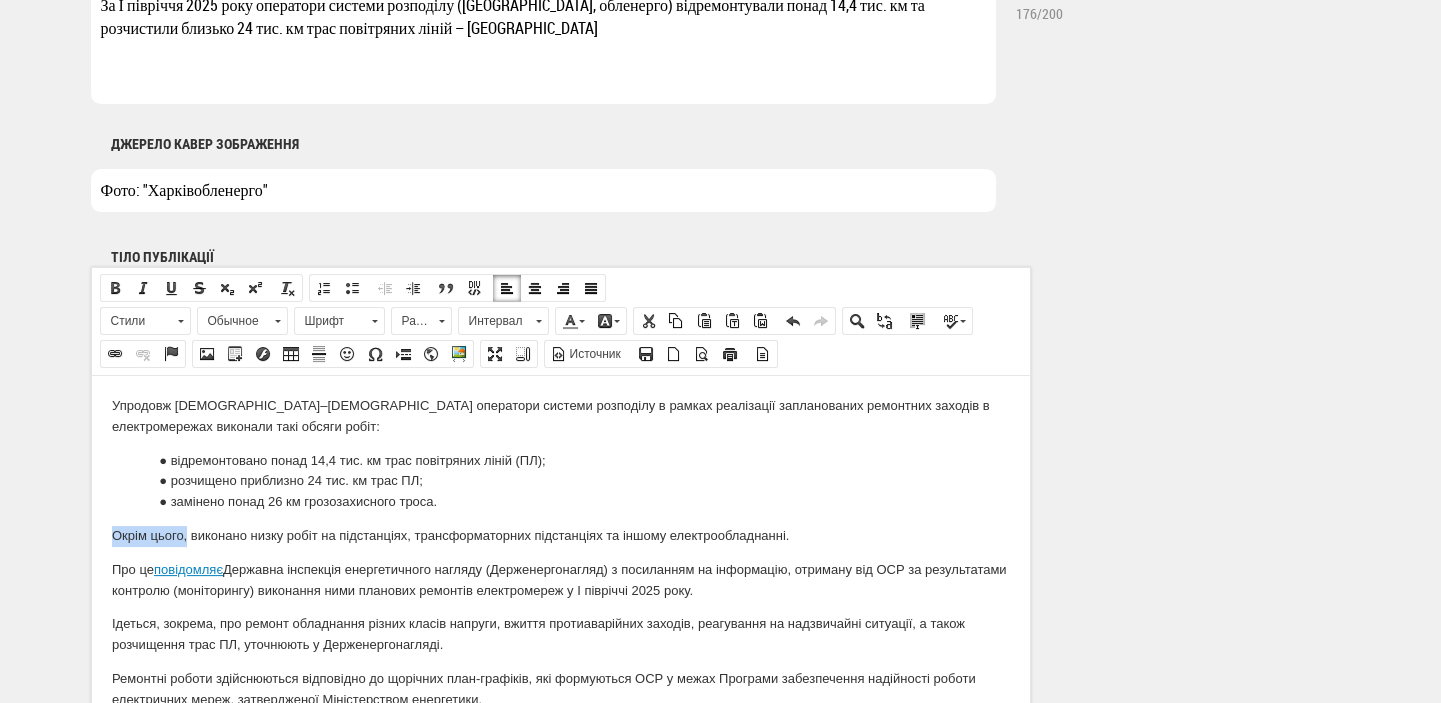 type 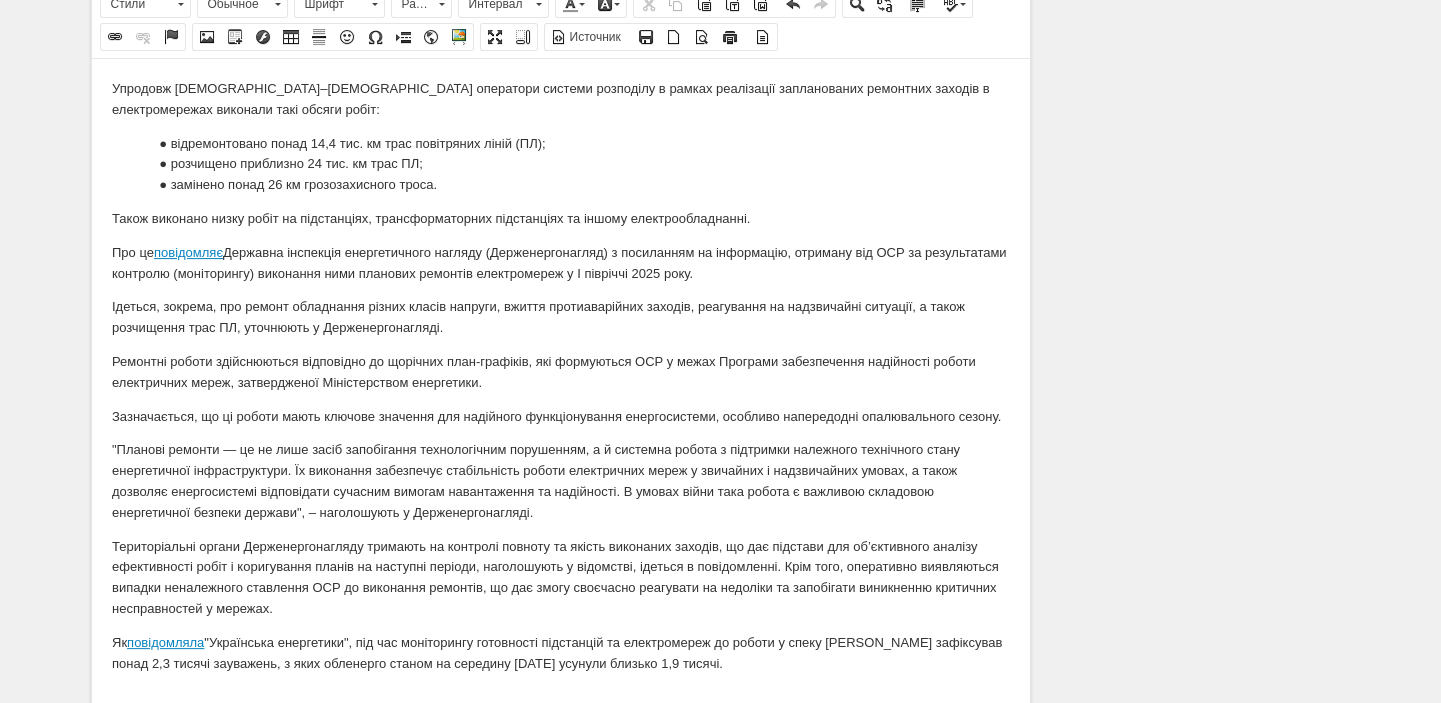 scroll, scrollTop: 1484, scrollLeft: 0, axis: vertical 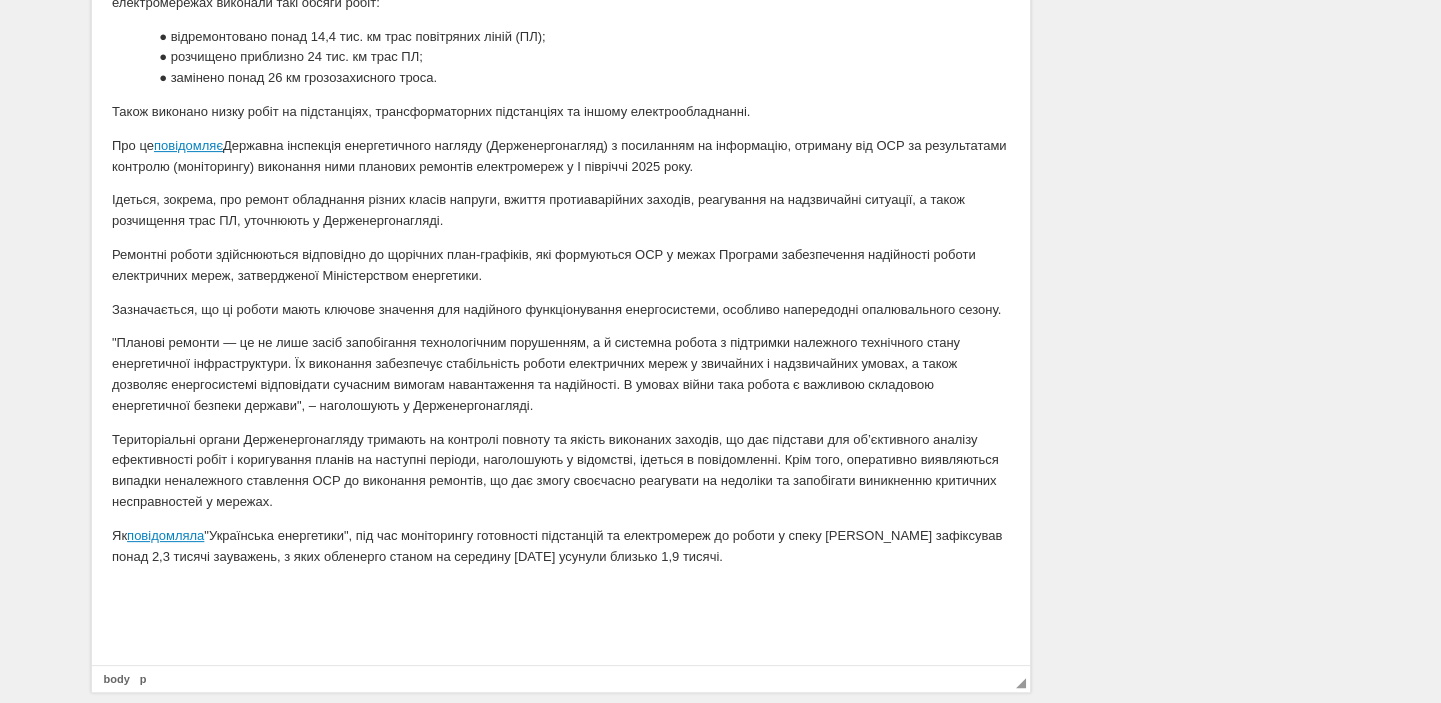 click on "Територіальні органи Держенергонагляду тримають на контролі повноту та якість виконаних заходів, що дає підстави для об’єктивного аналізу ефективності робіт і коригування планів на наступні періоди, наголошують у відомстві, ідеться в повідомленні. Крім того, оперативно виявляються випадки неналежного ставлення ОСР до виконання ремонтів, що дає змогу своєчасно реагувати на недоліки та запобігати виникненню критичних несправностей у мережах." at bounding box center [560, 471] 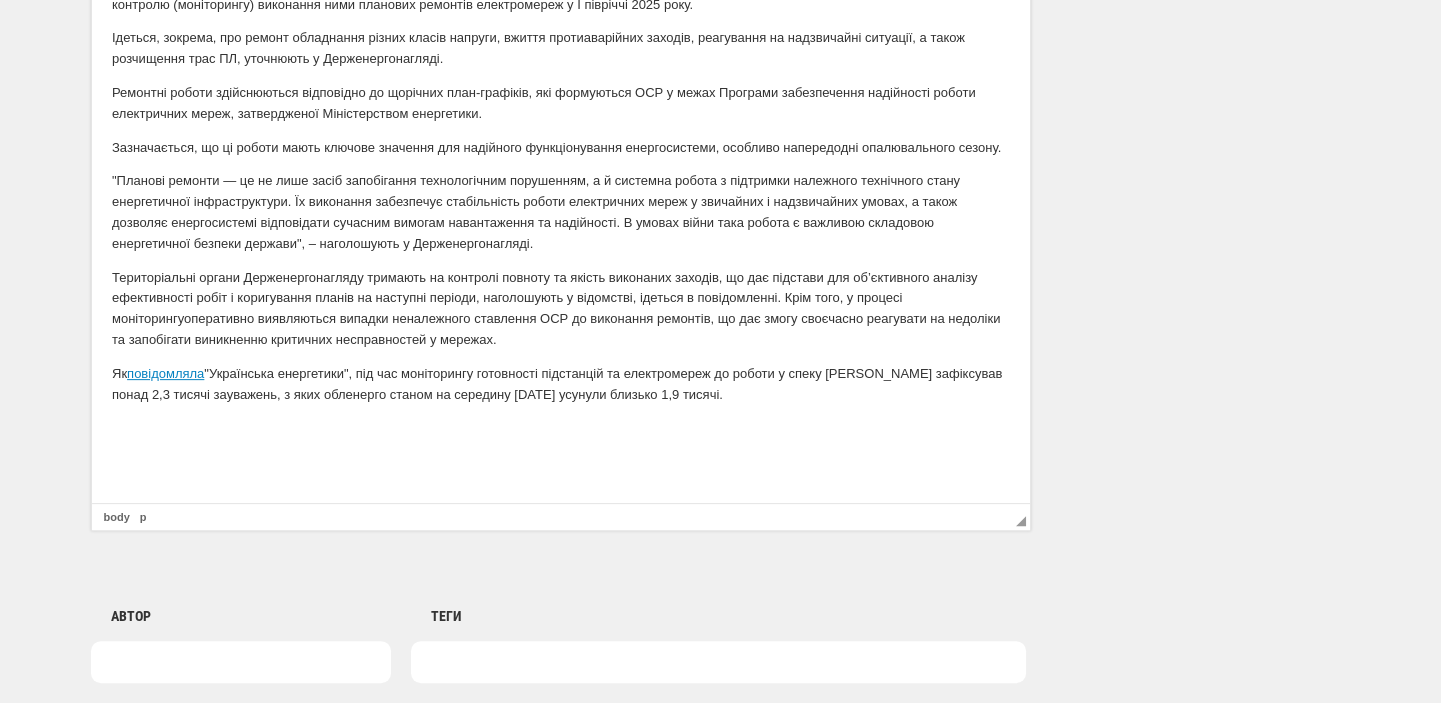 scroll, scrollTop: 1697, scrollLeft: 0, axis: vertical 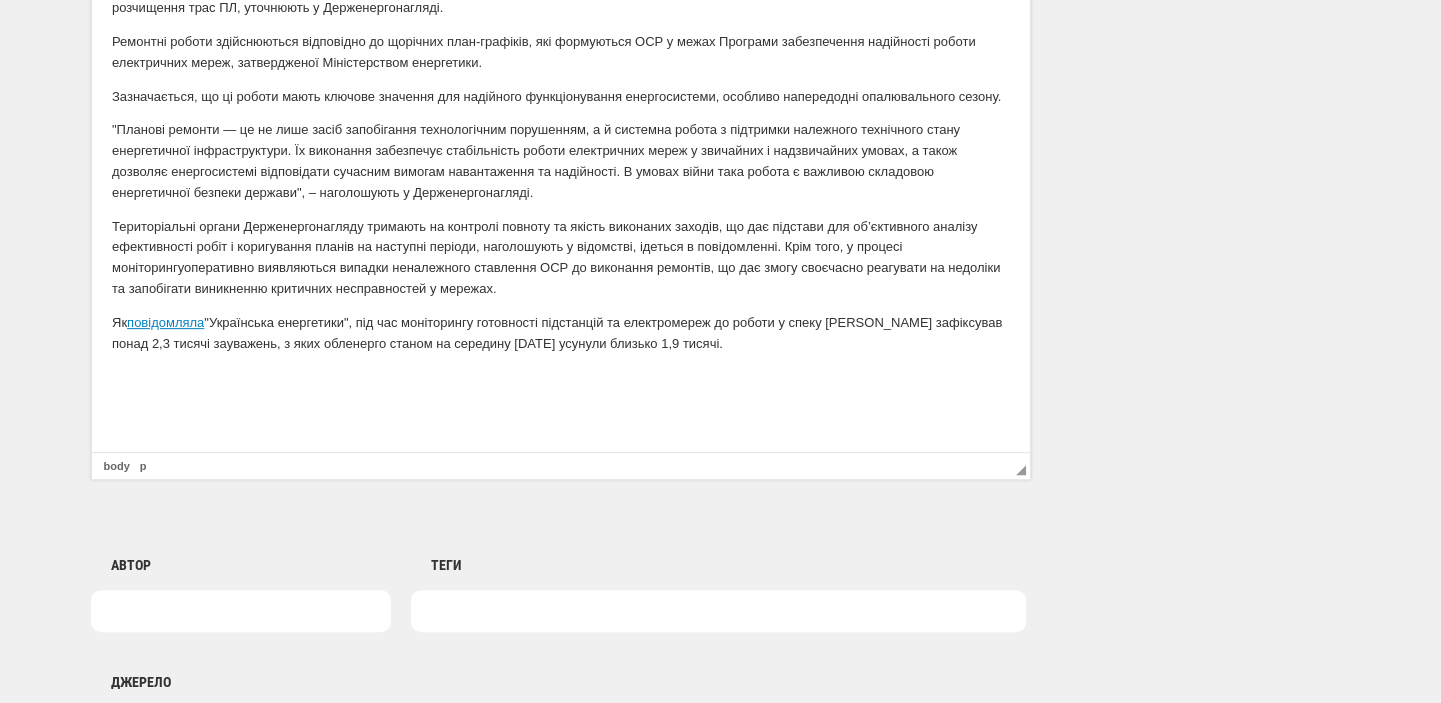 click on "Як  повідомляла  "Українська енергетики", під час моніторингу готовності підстанцій та електромереж до роботи у спеку Держенергонагляд зафіксував понад 2,3 тисячі зауважень, з яких обленерго станом на середину червня 2025 року усунули близько 1,9 тисячі." at bounding box center (560, 334) 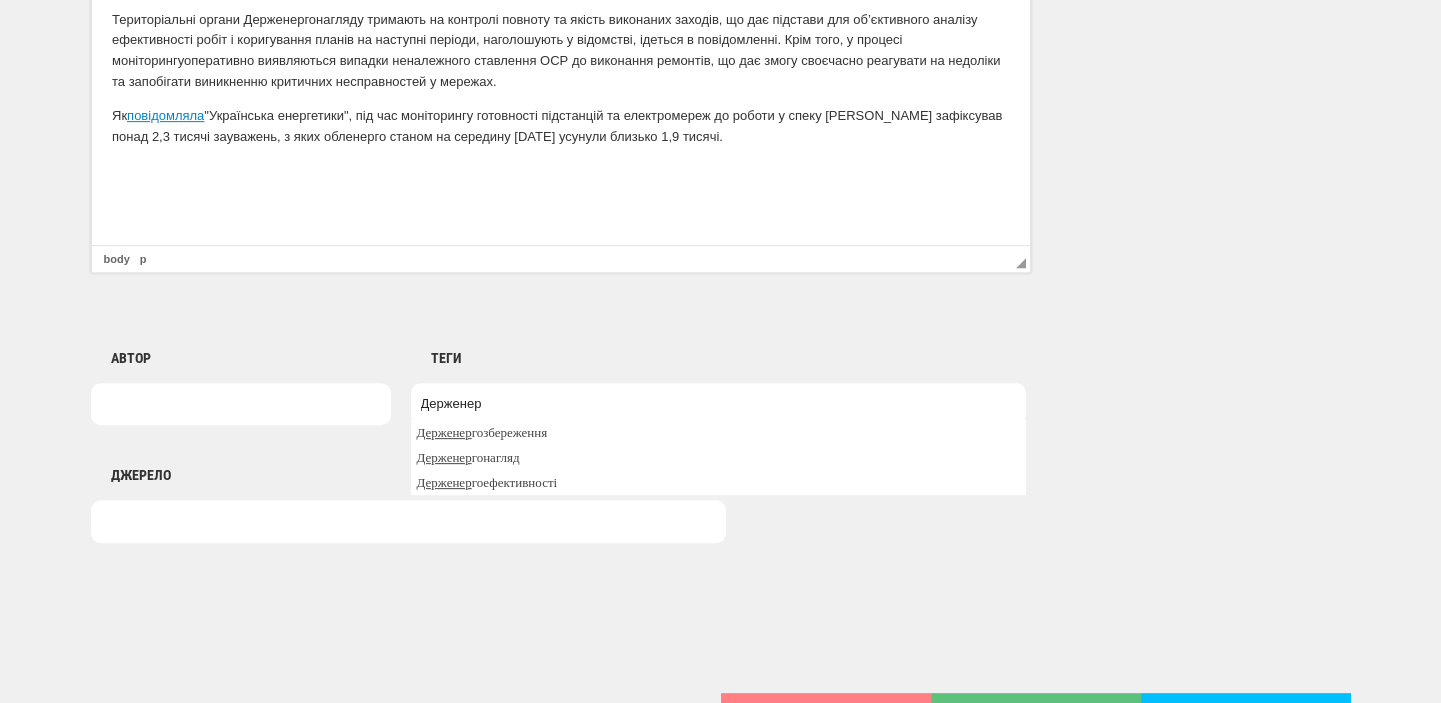 scroll, scrollTop: 1909, scrollLeft: 0, axis: vertical 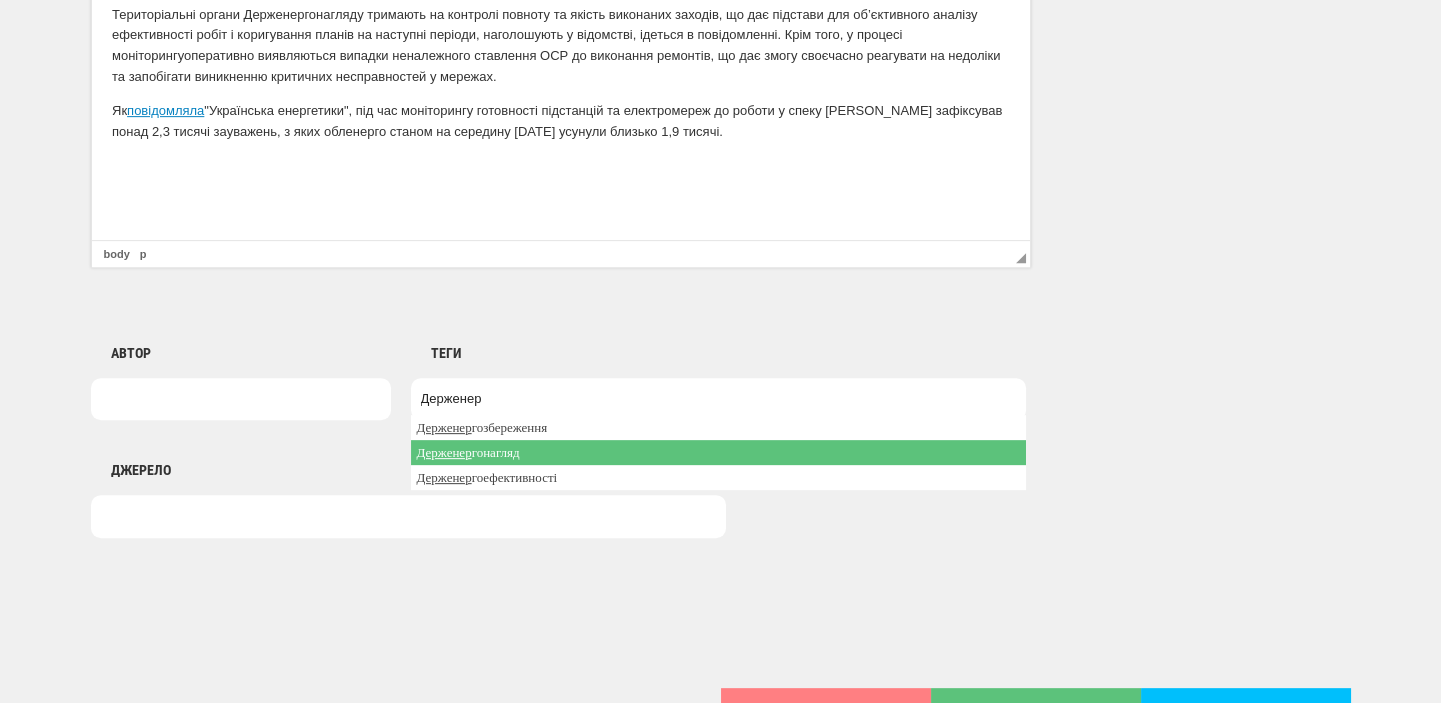 type on "Держенер" 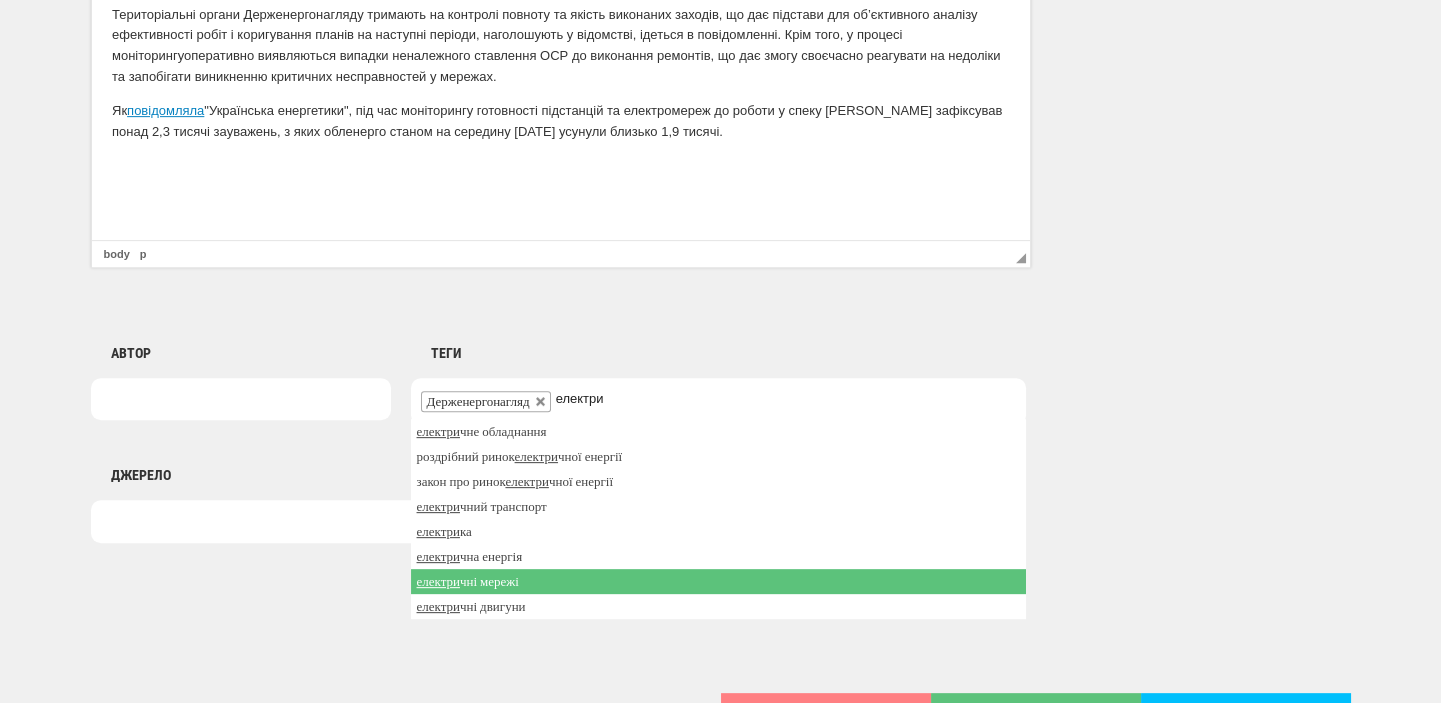 type on "електри" 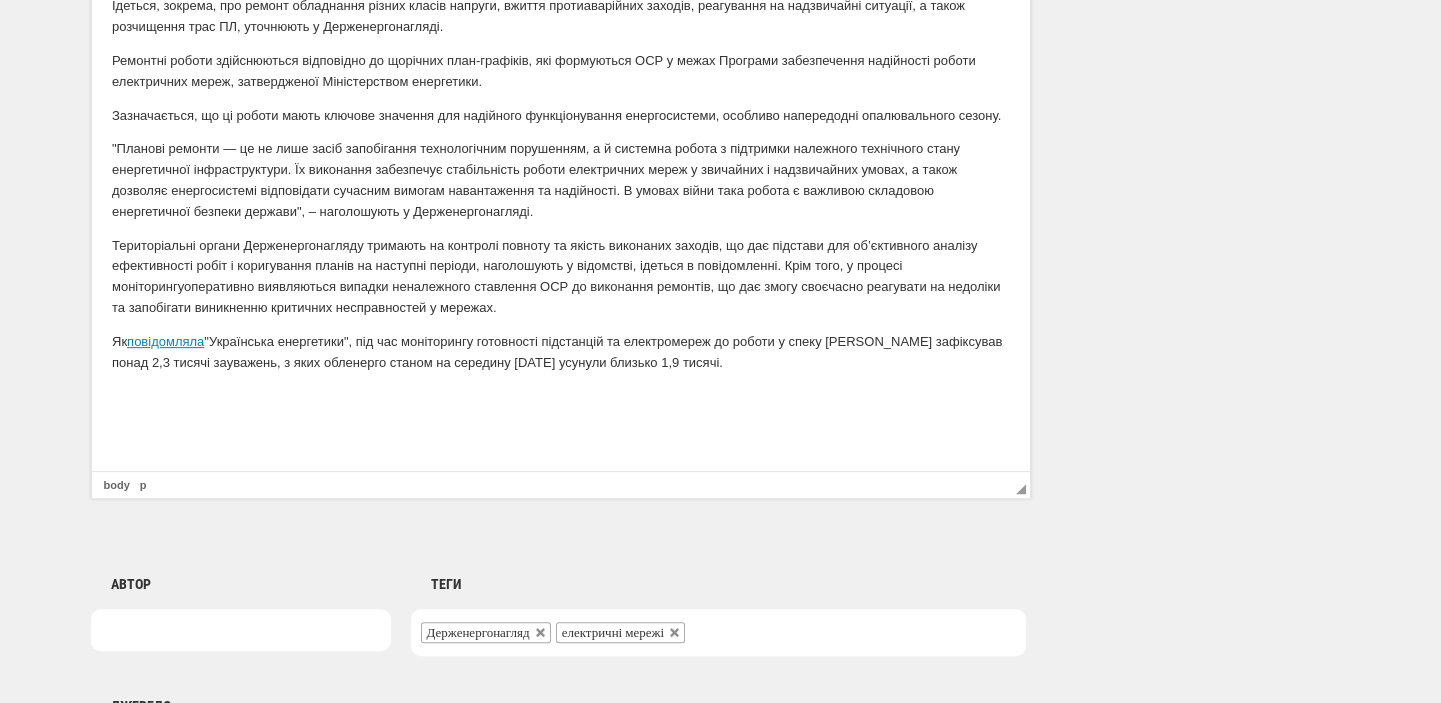 scroll, scrollTop: 1909, scrollLeft: 0, axis: vertical 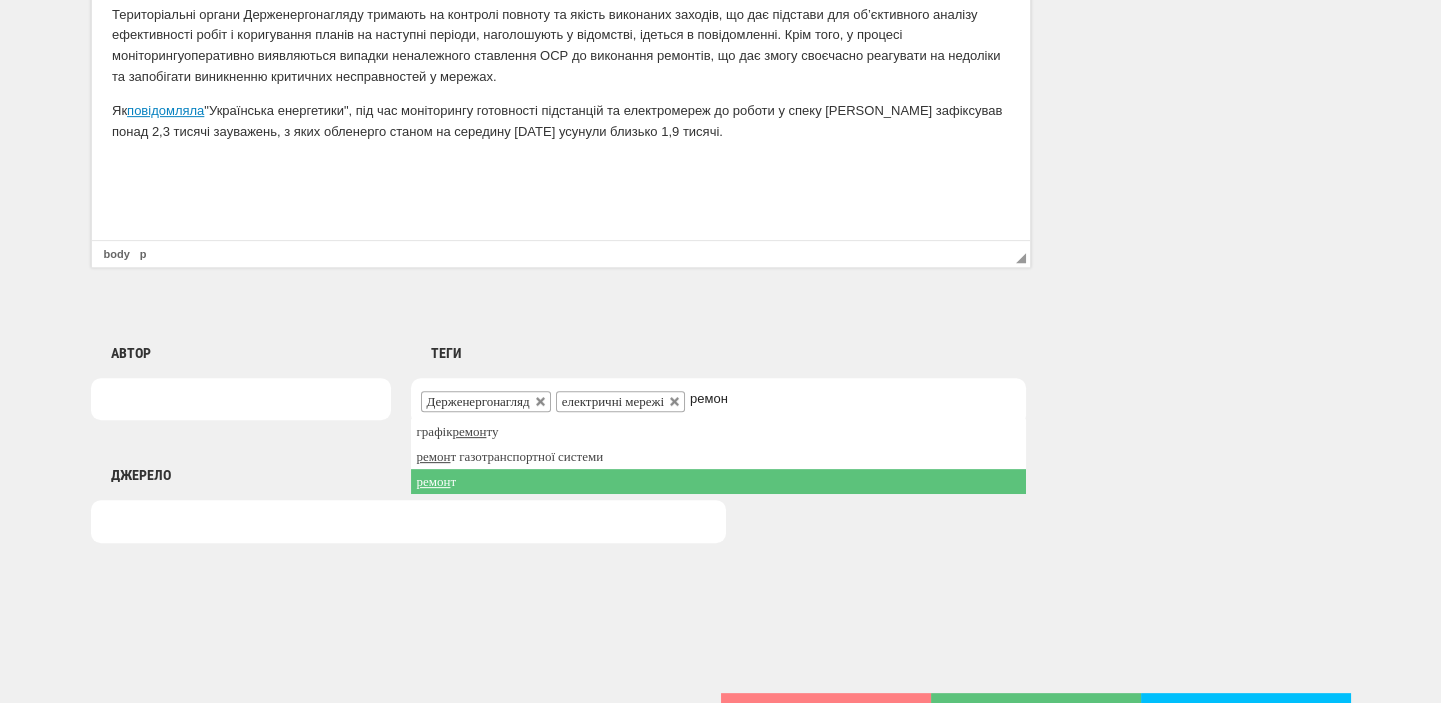 type on "ремон" 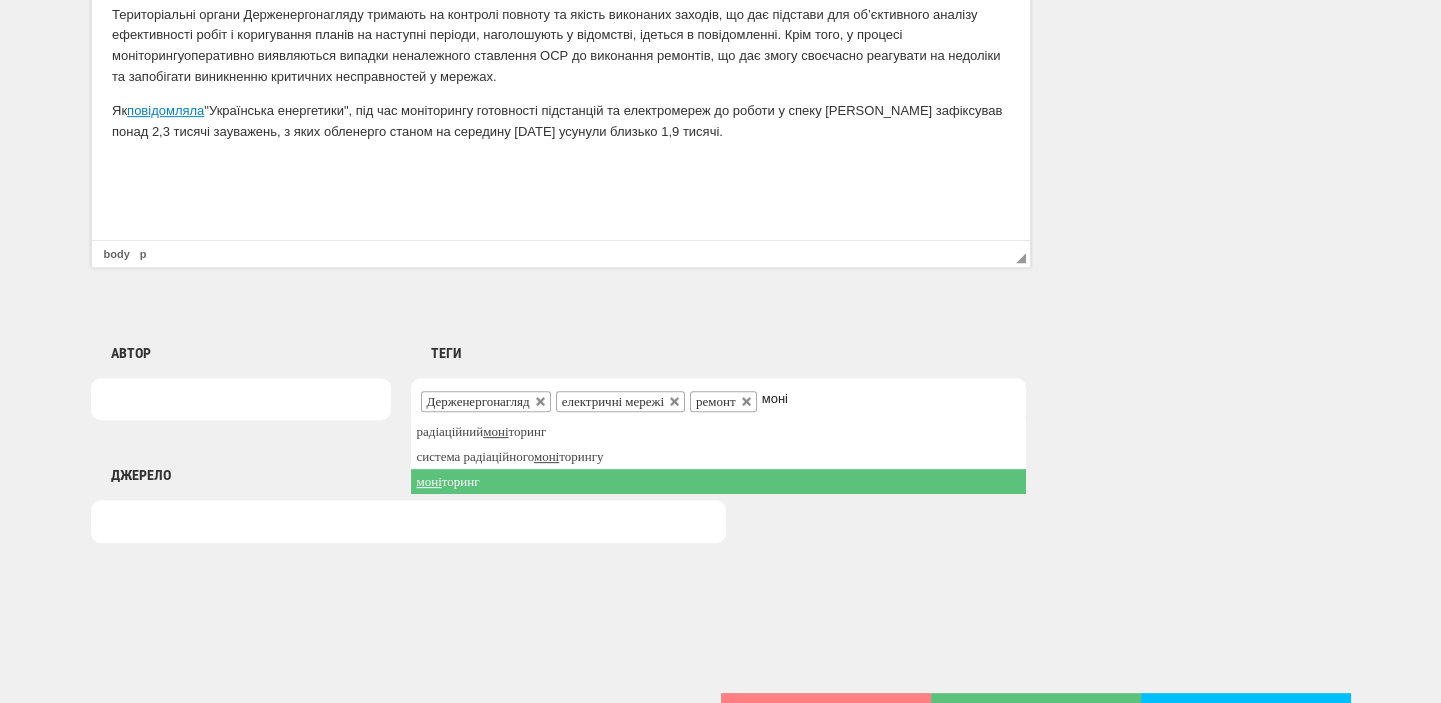 type on "моні" 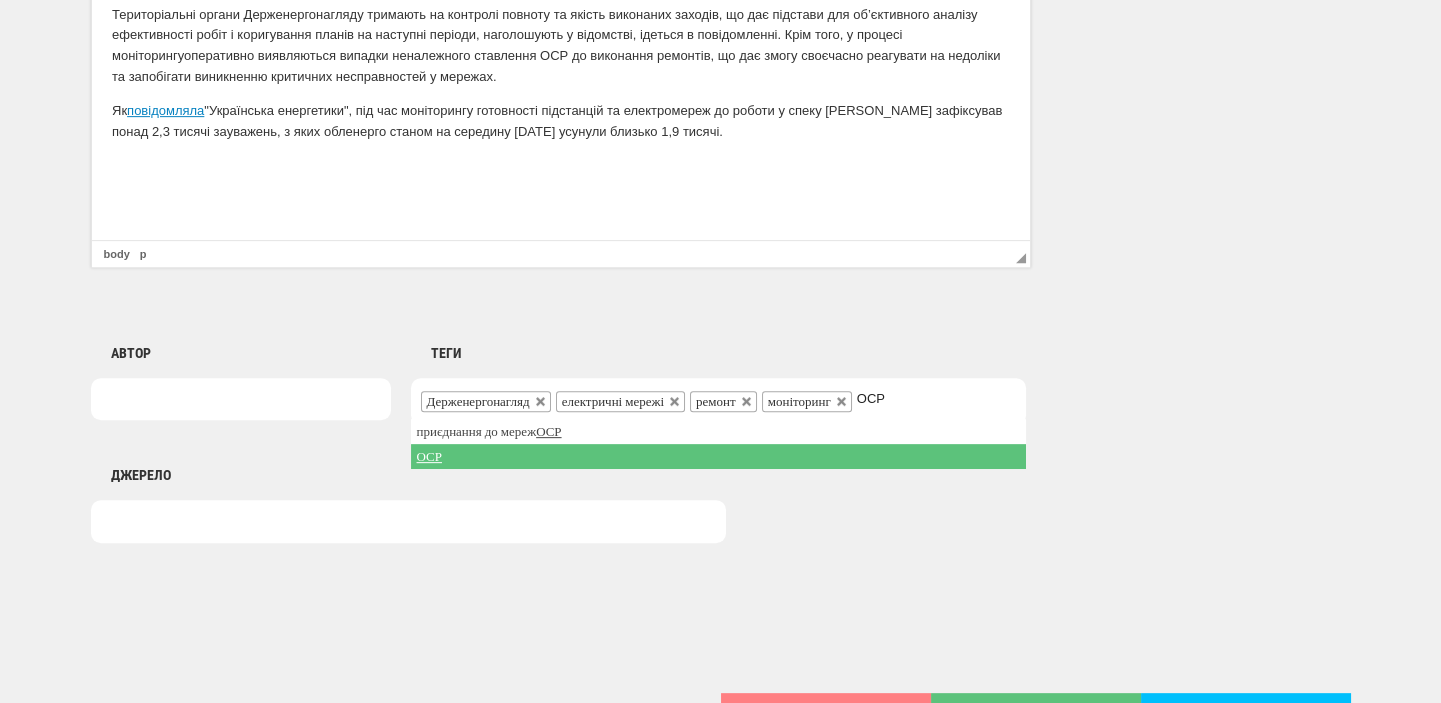 type on "ОСР" 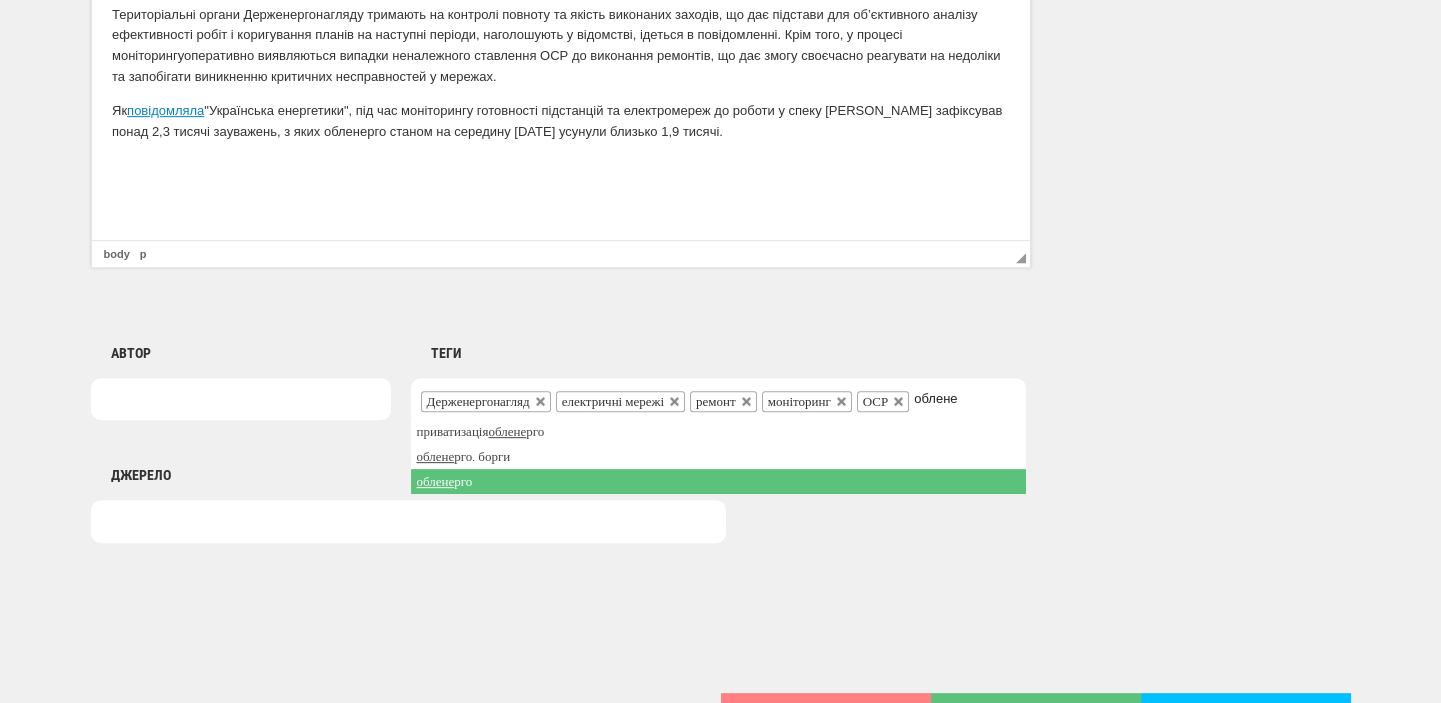 type on "облене" 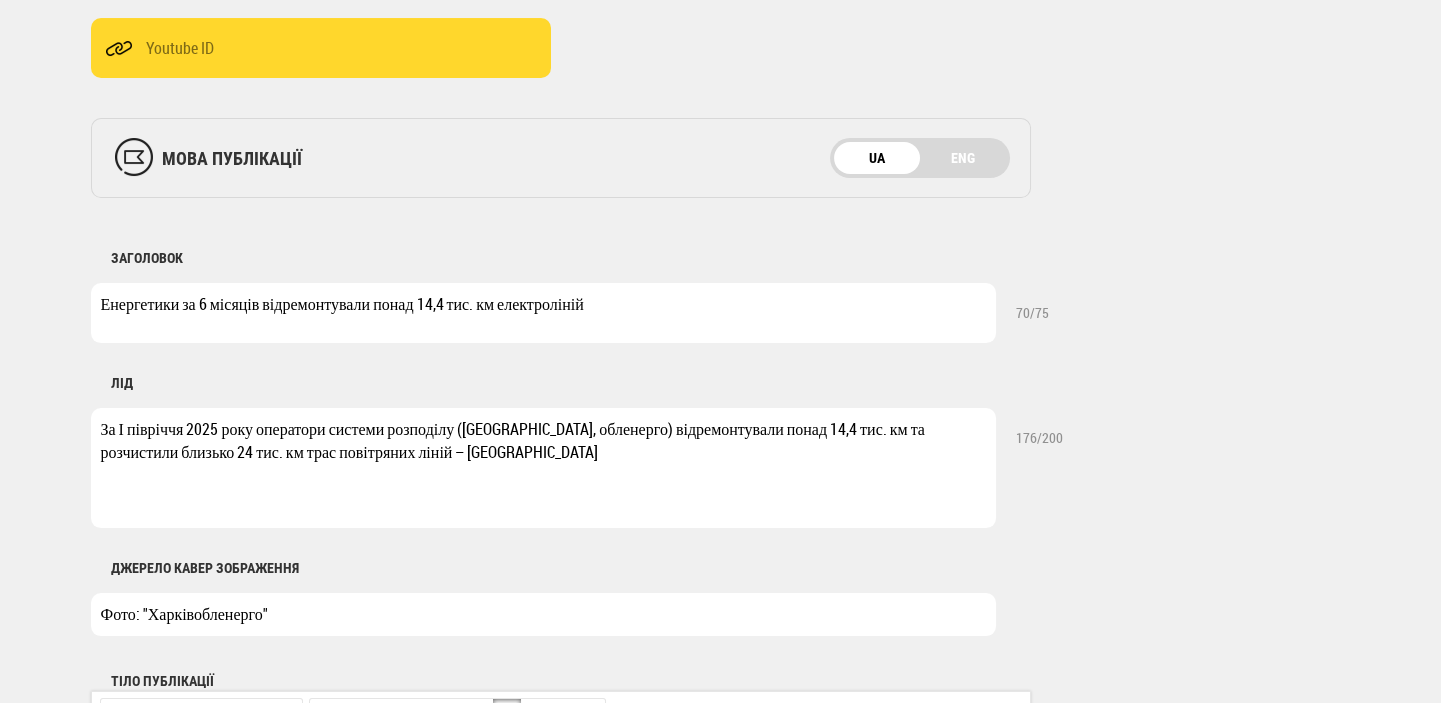 scroll, scrollTop: 0, scrollLeft: 0, axis: both 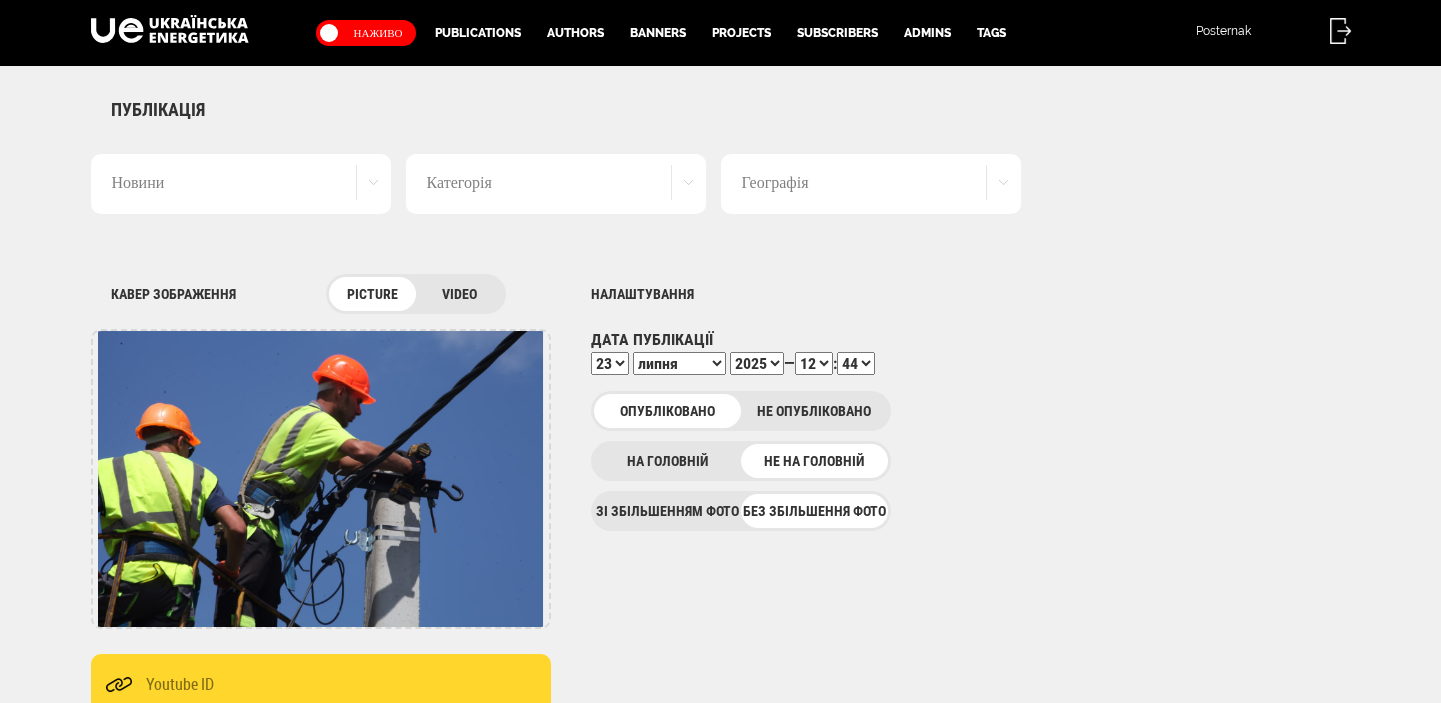 click on "00
01
02
03
04
05
06
07
08
09
10
11
12
13
14
15
16
17
18
19
20
21
22
23
24
25
26
27
28
29
30
31
32
33
34
35
36
37
38
39
40
41
42
43
44
45
46
47
48
49
50
51
52
53
54
55
56
57
58
59" at bounding box center [856, 363] 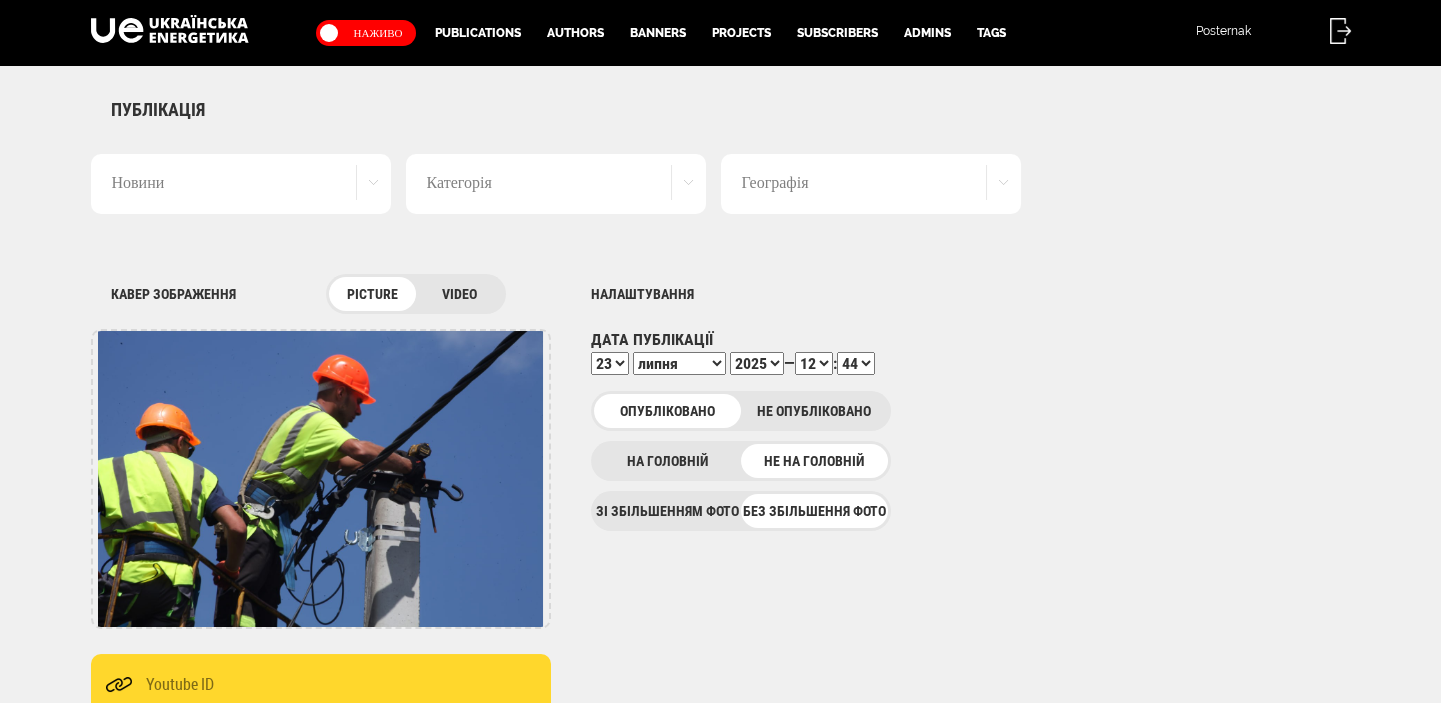 select on "47" 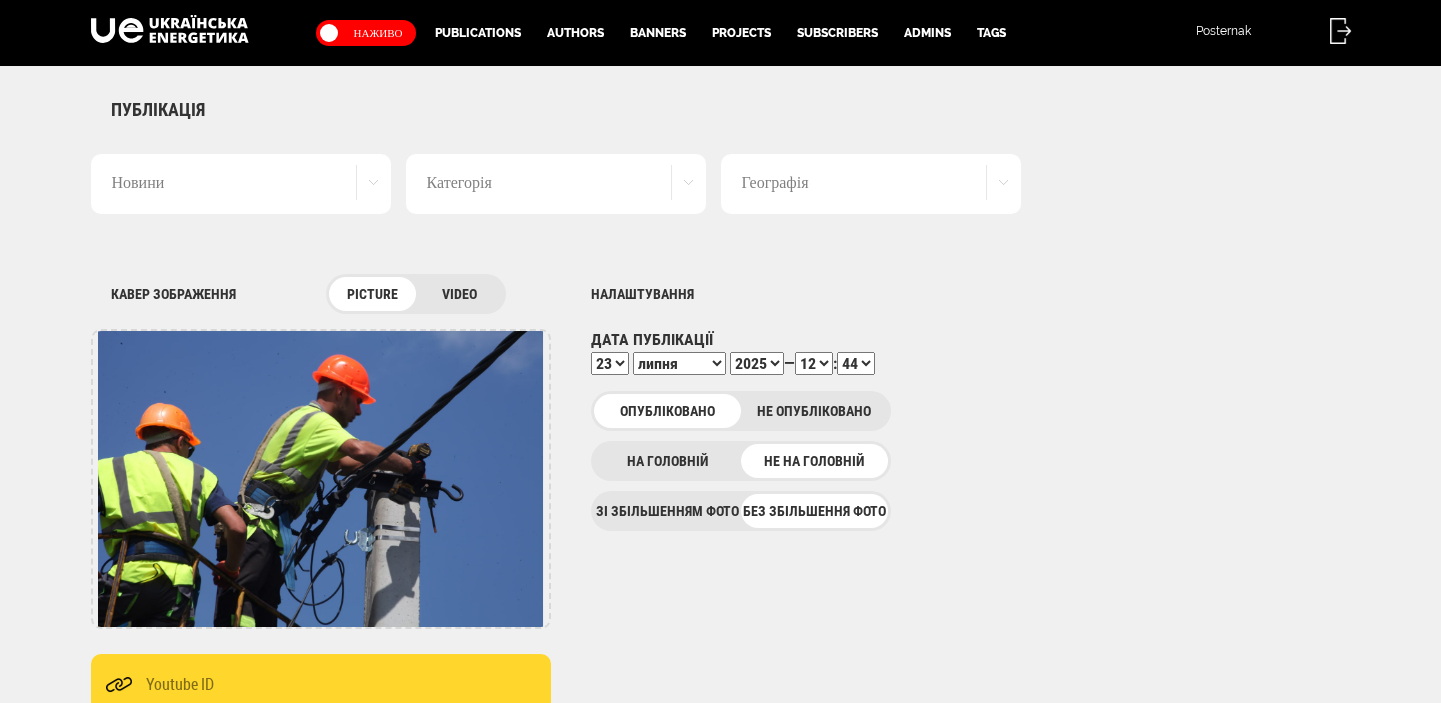 click on "00
01
02
03
04
05
06
07
08
09
10
11
12
13
14
15
16
17
18
19
20
21
22
23
24
25
26
27
28
29
30
31
32
33
34
35
36
37
38
39
40
41
42
43
44
45
46
47
48
49
50
51
52
53
54
55
56
57
58
59" at bounding box center (856, 363) 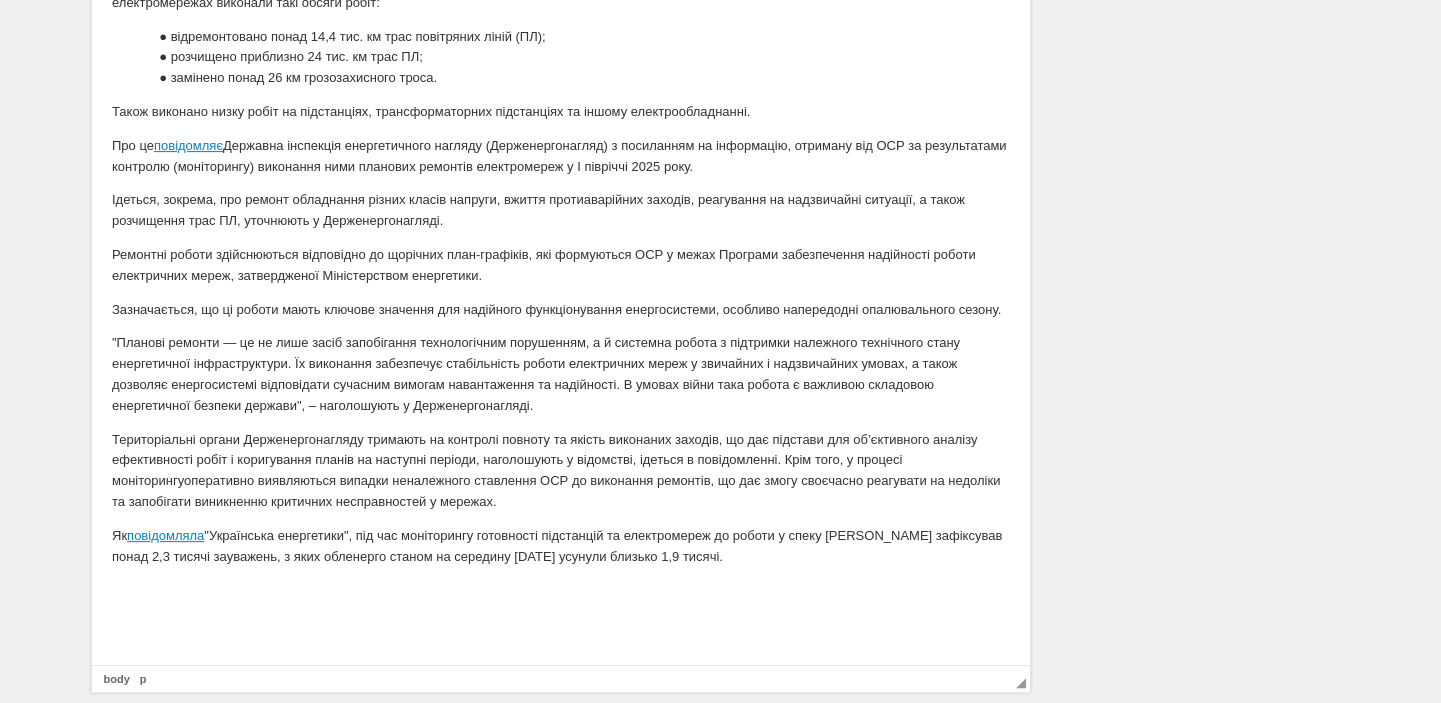 scroll, scrollTop: 2033, scrollLeft: 0, axis: vertical 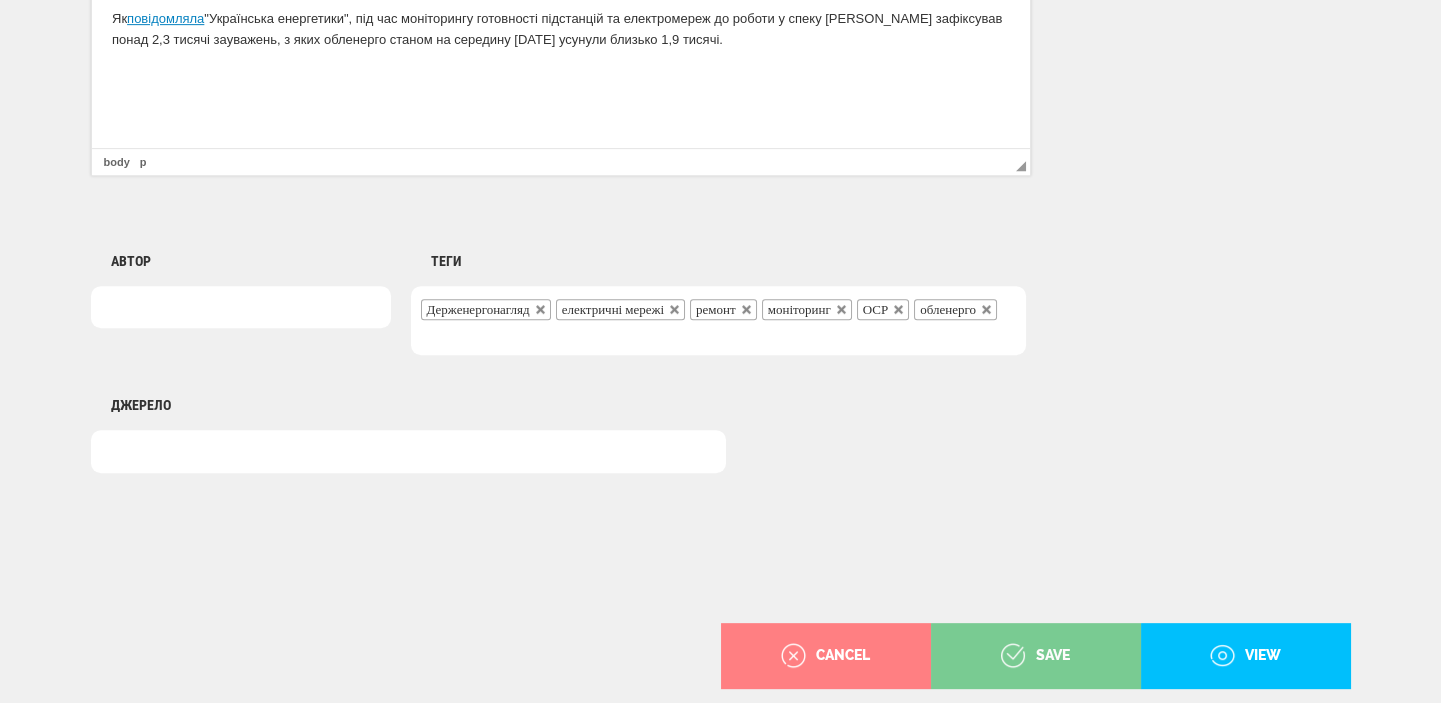 click on "save" at bounding box center [1035, 656] 